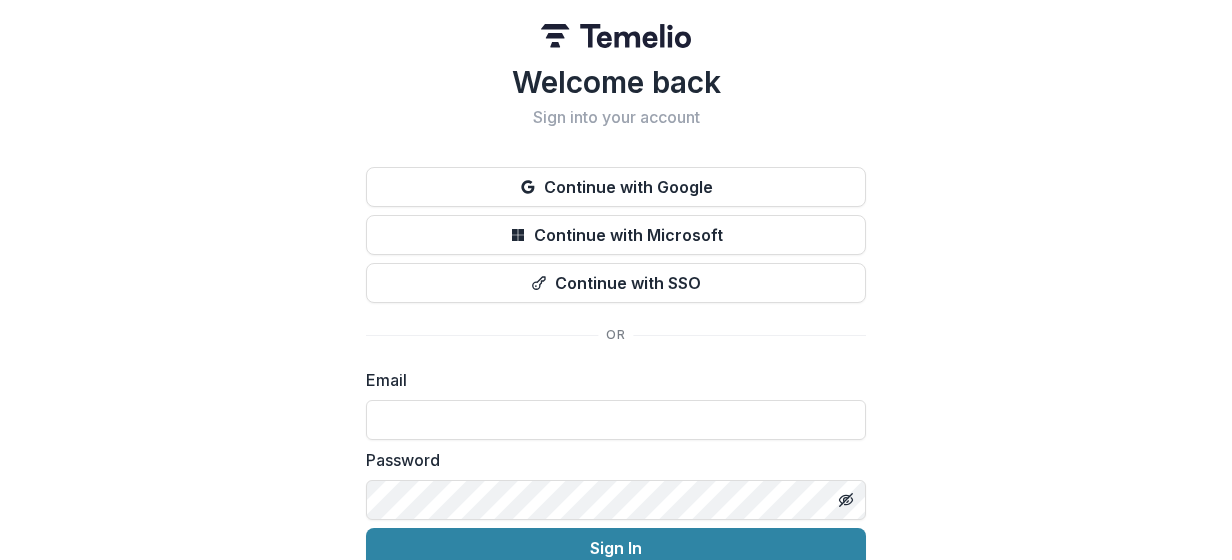 scroll, scrollTop: 0, scrollLeft: 0, axis: both 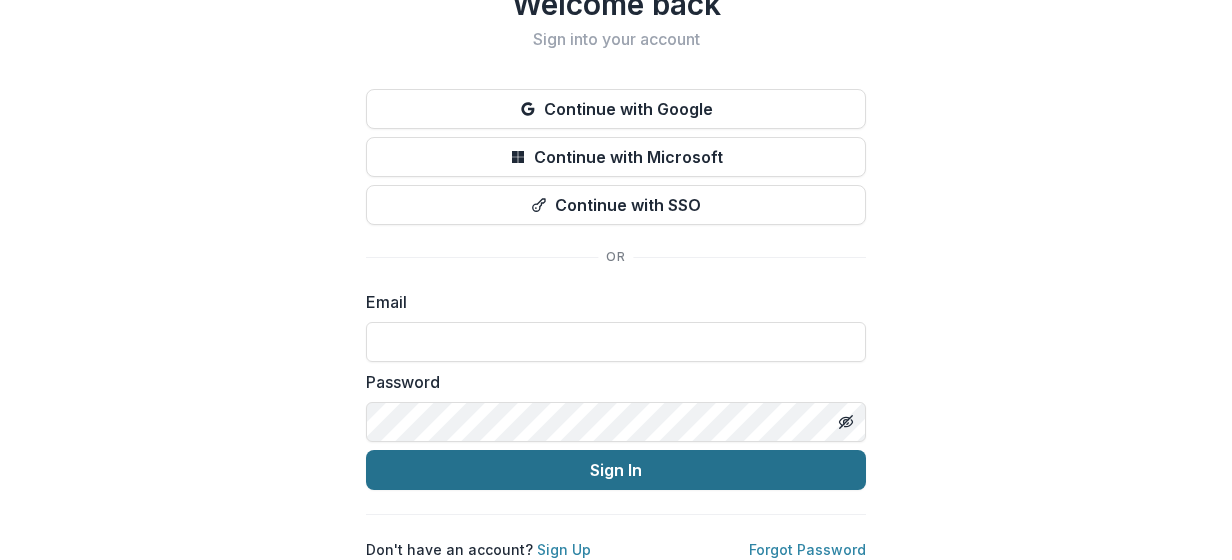 type on "**********" 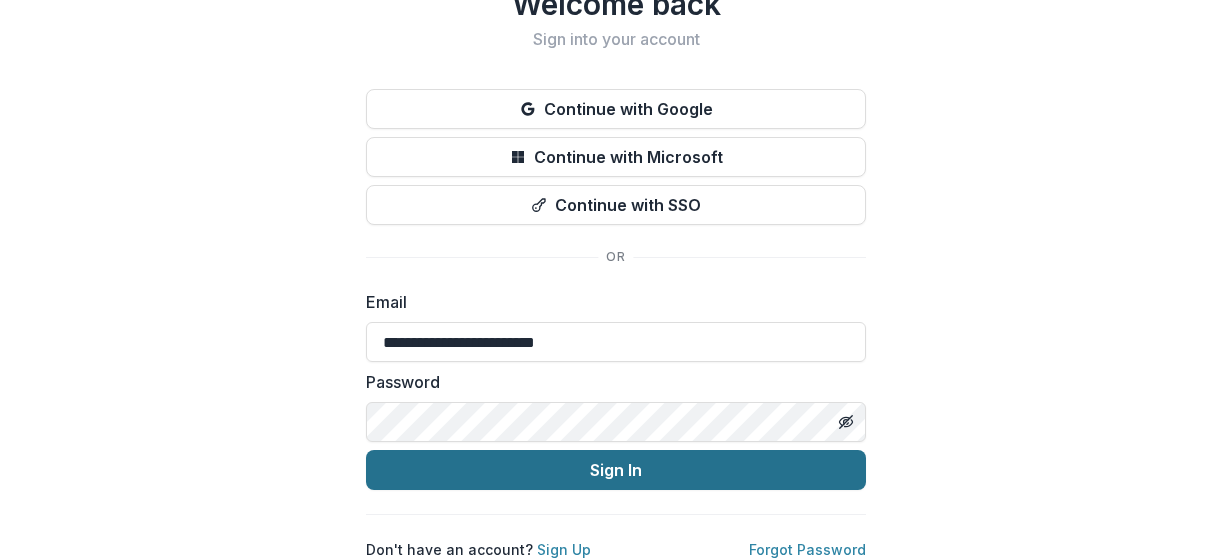 click on "Sign In" at bounding box center [616, 470] 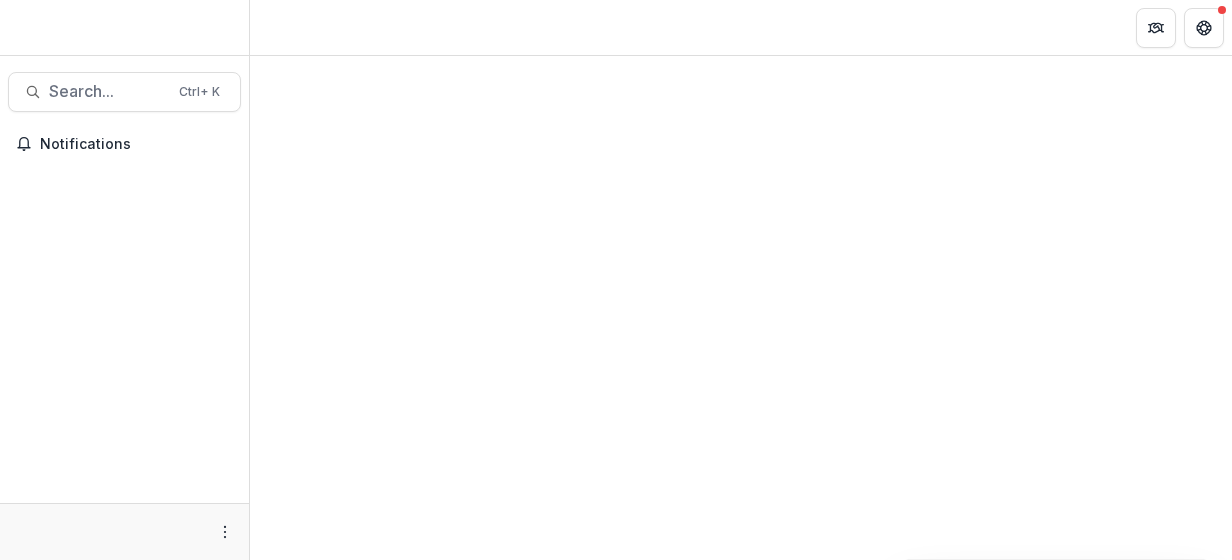 scroll, scrollTop: 0, scrollLeft: 0, axis: both 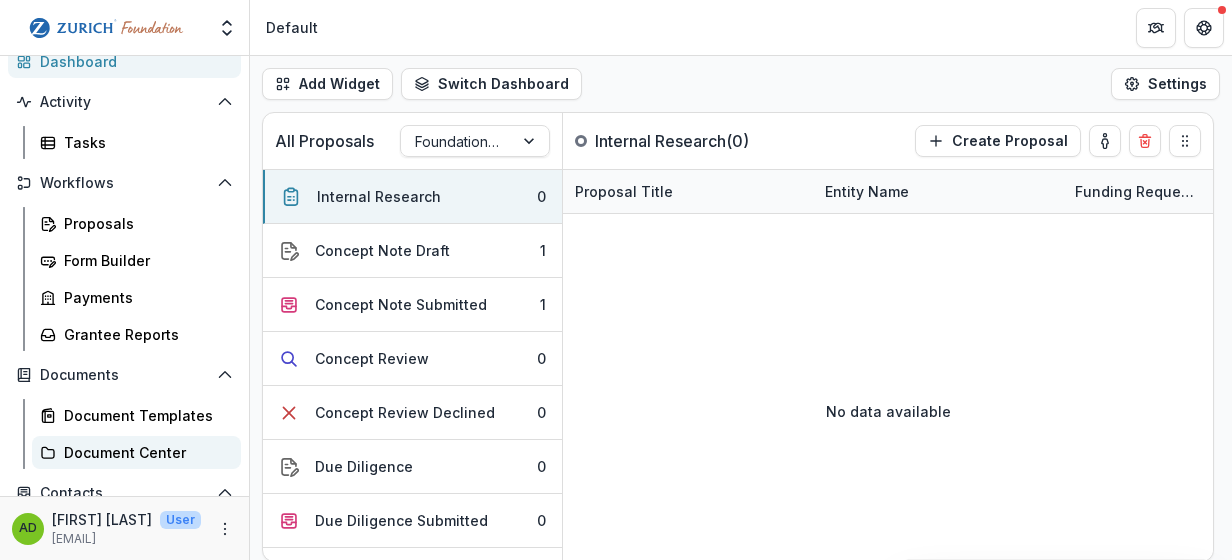 click on "Document Center" at bounding box center (144, 452) 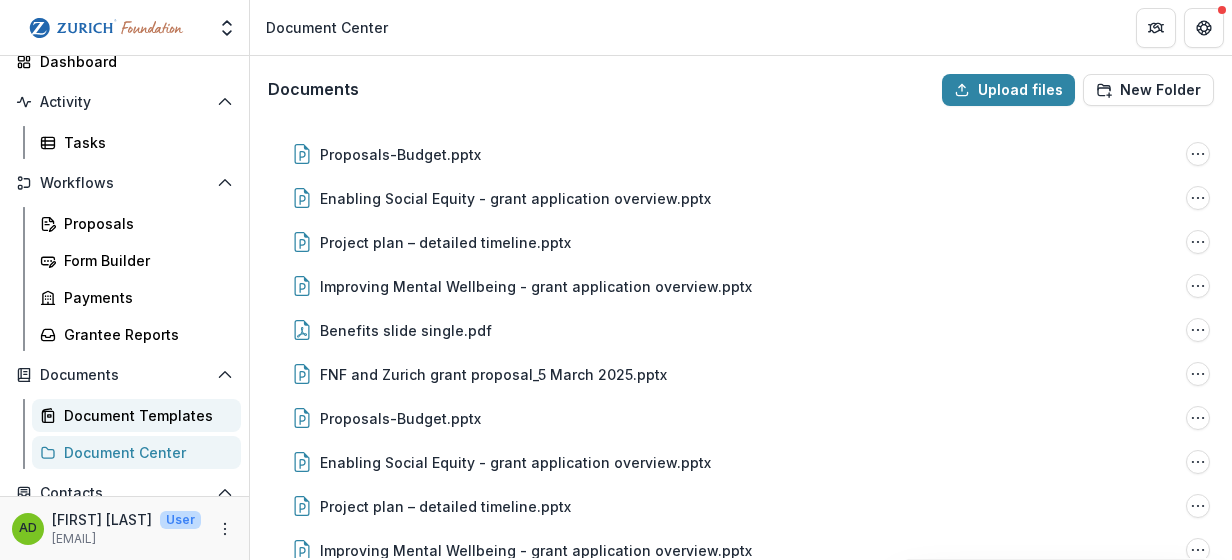 click on "Document Templates" at bounding box center [144, 415] 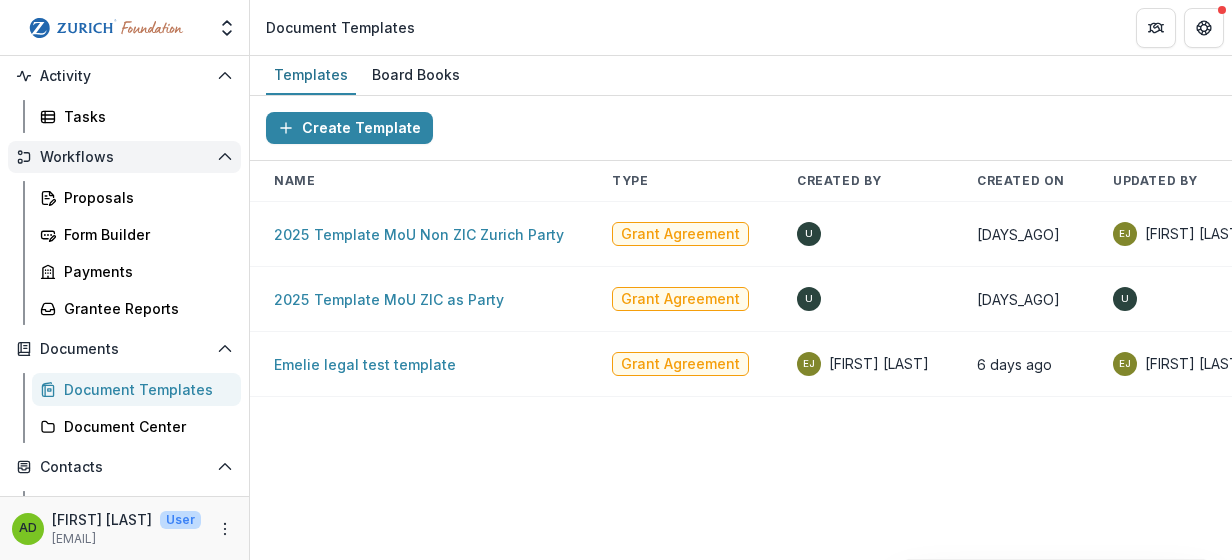 scroll, scrollTop: 148, scrollLeft: 0, axis: vertical 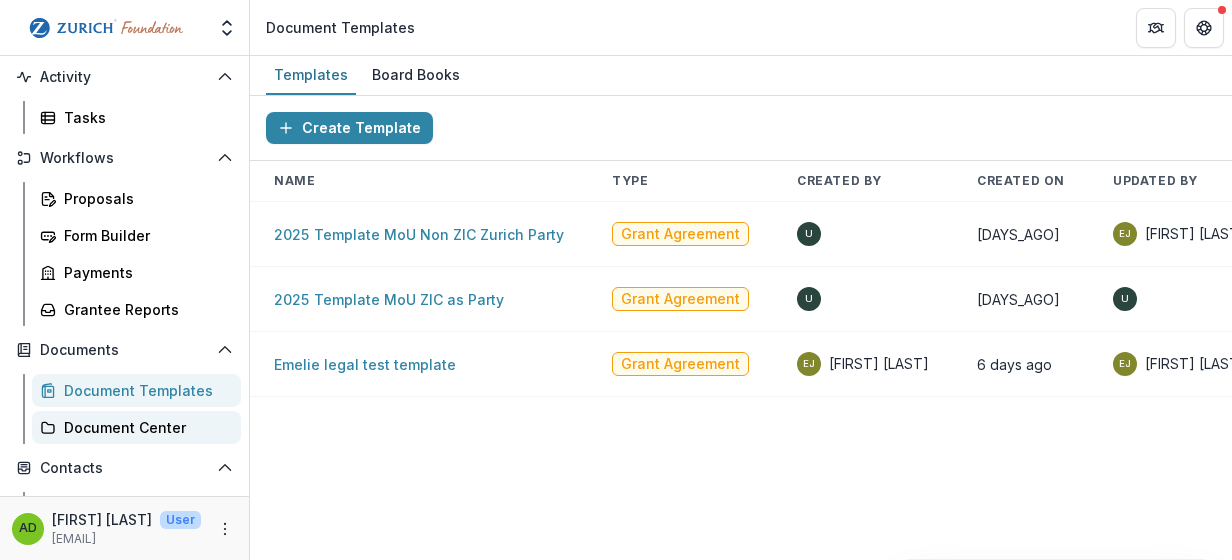 click on "Document Center" at bounding box center [144, 427] 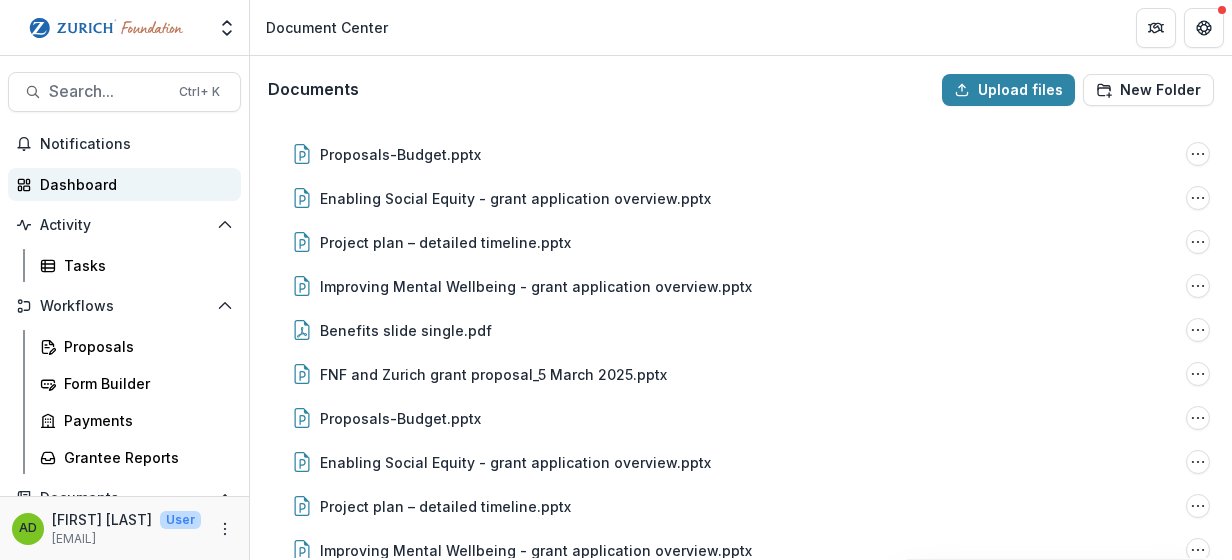 click on "Dashboard" at bounding box center (132, 184) 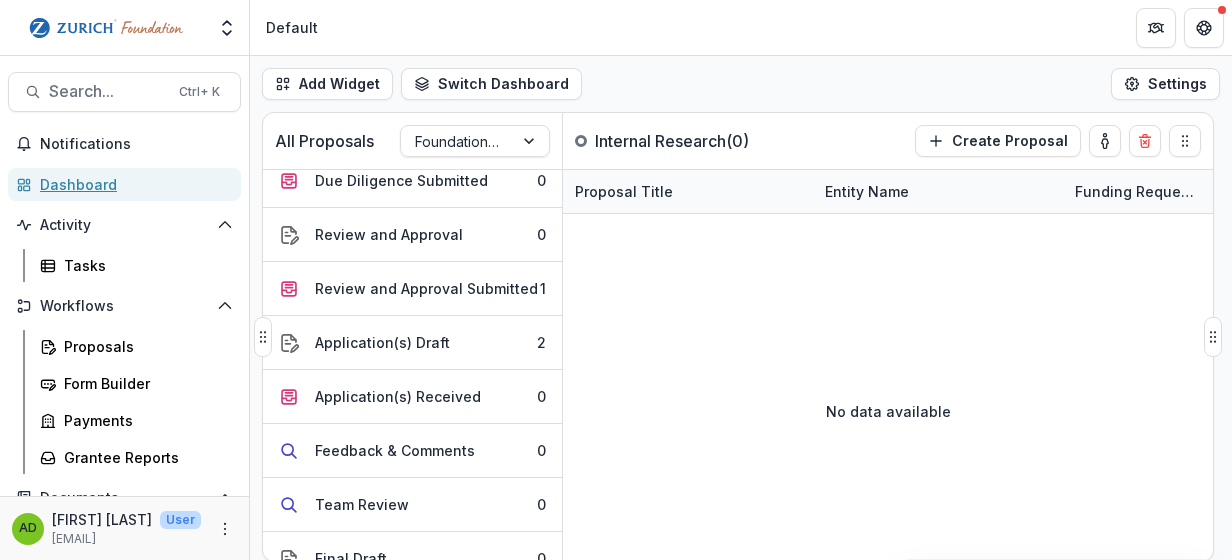 scroll, scrollTop: 340, scrollLeft: 0, axis: vertical 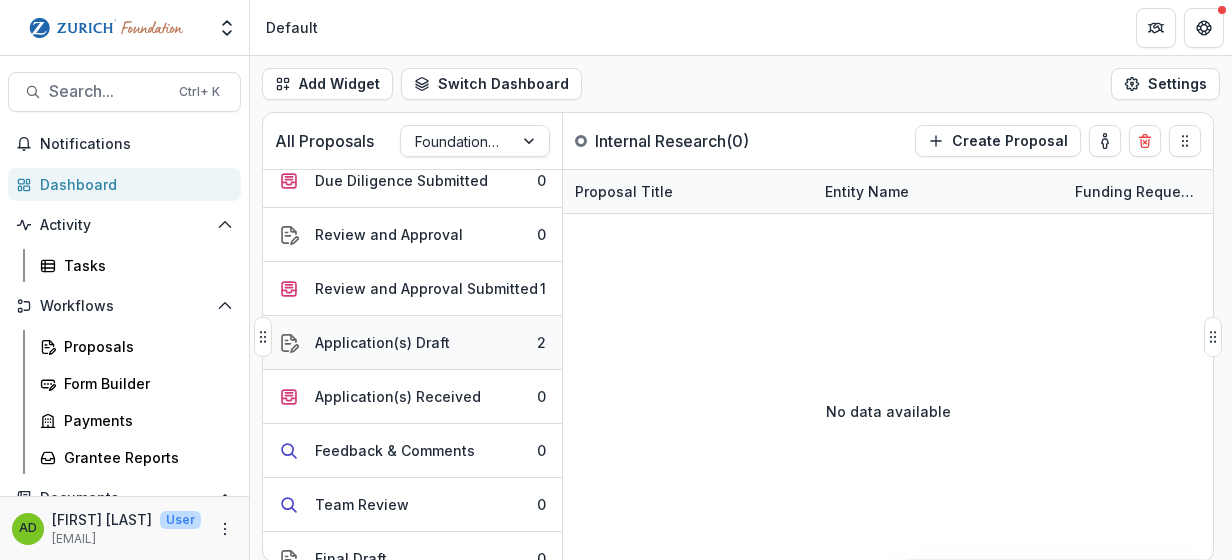 click on "Application(s) Draft" at bounding box center (382, 342) 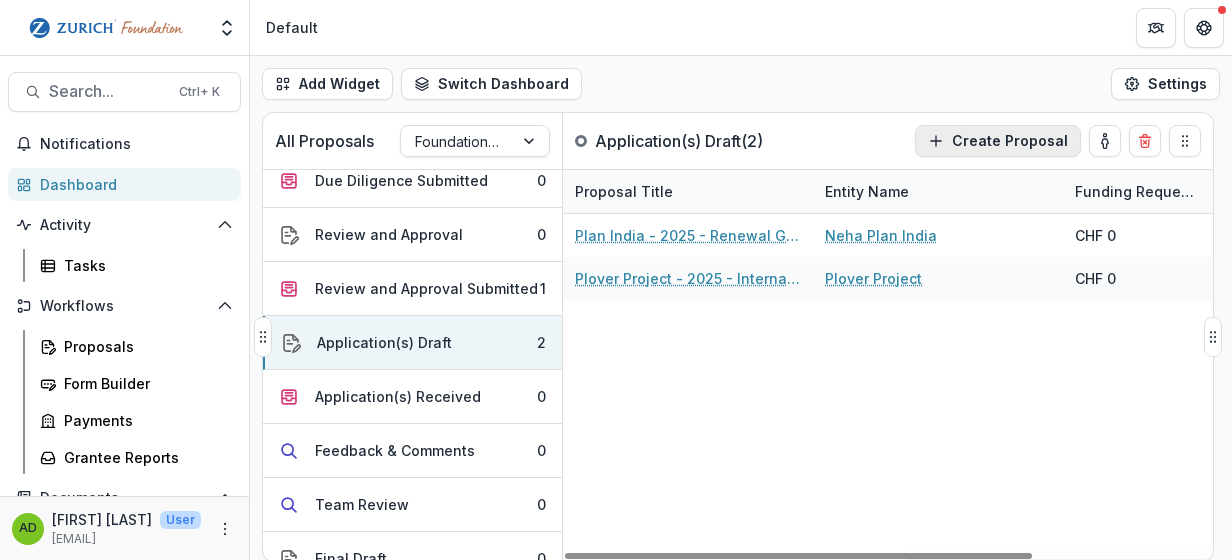 click on "Create Proposal" at bounding box center (998, 141) 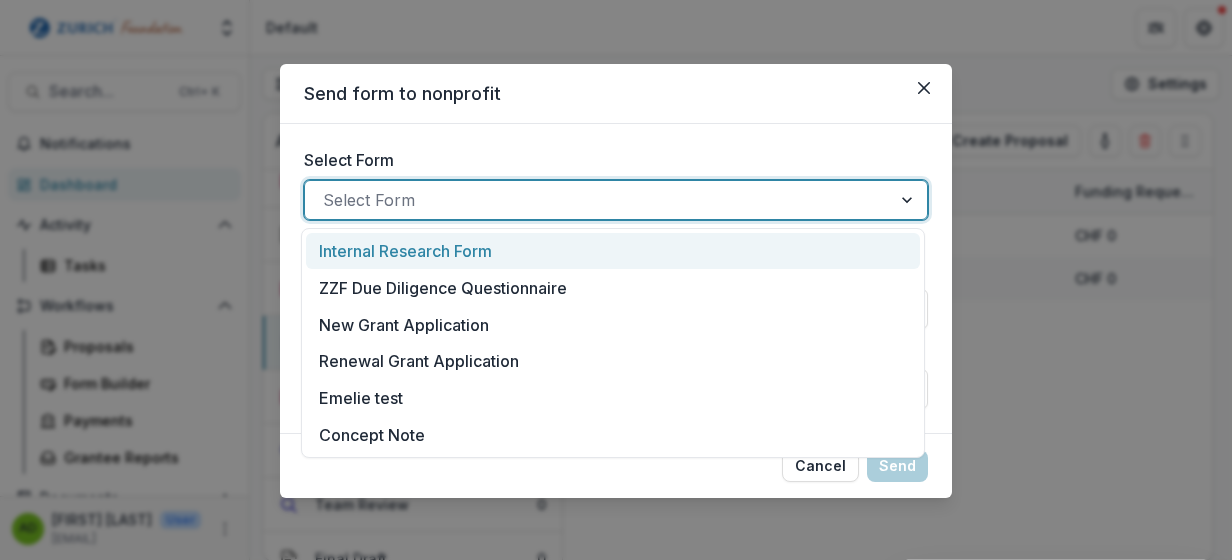 click at bounding box center (909, 200) 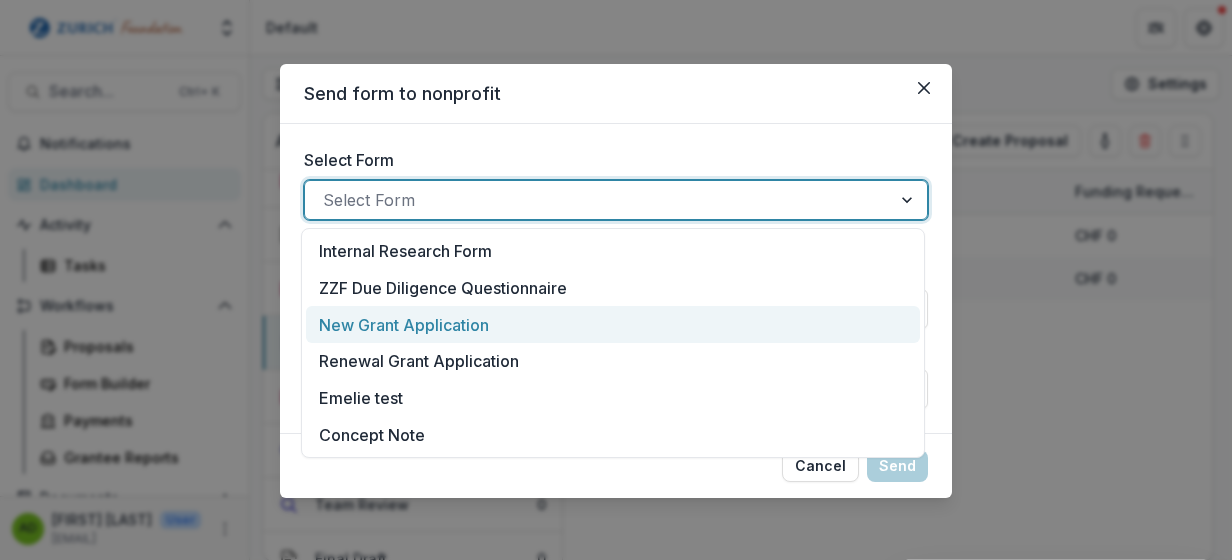 click on "New Grant Application" at bounding box center [613, 325] 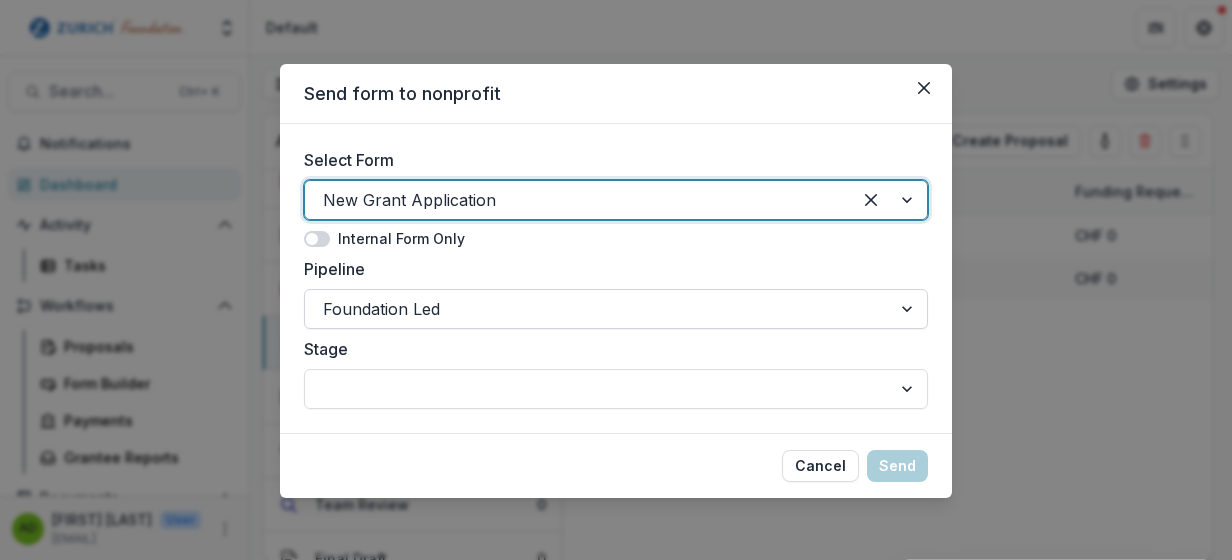 click at bounding box center (909, 309) 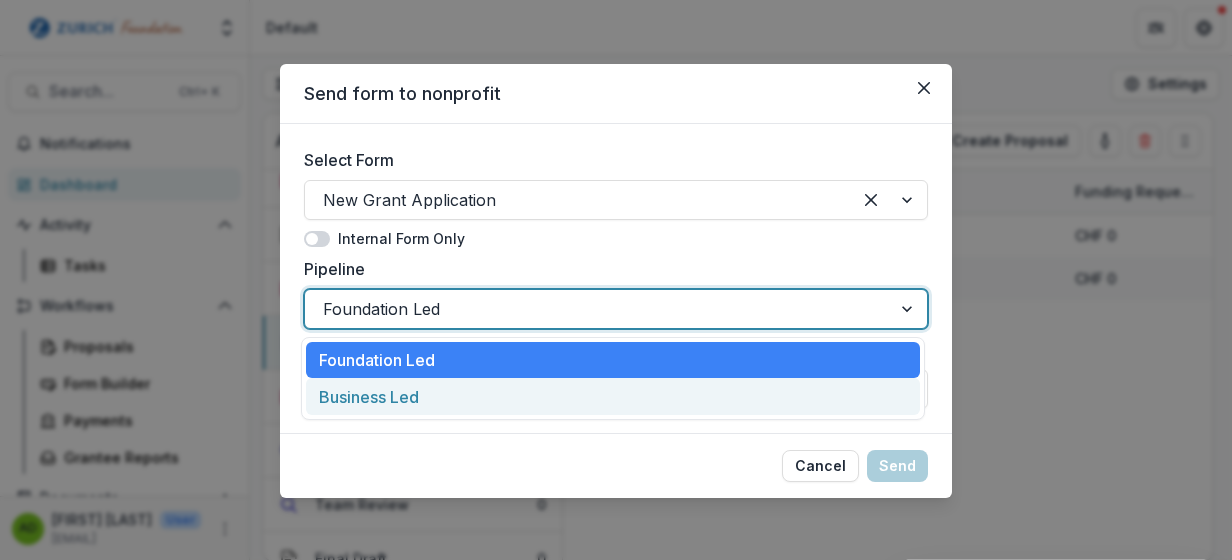 click on "Business Led" at bounding box center (613, 396) 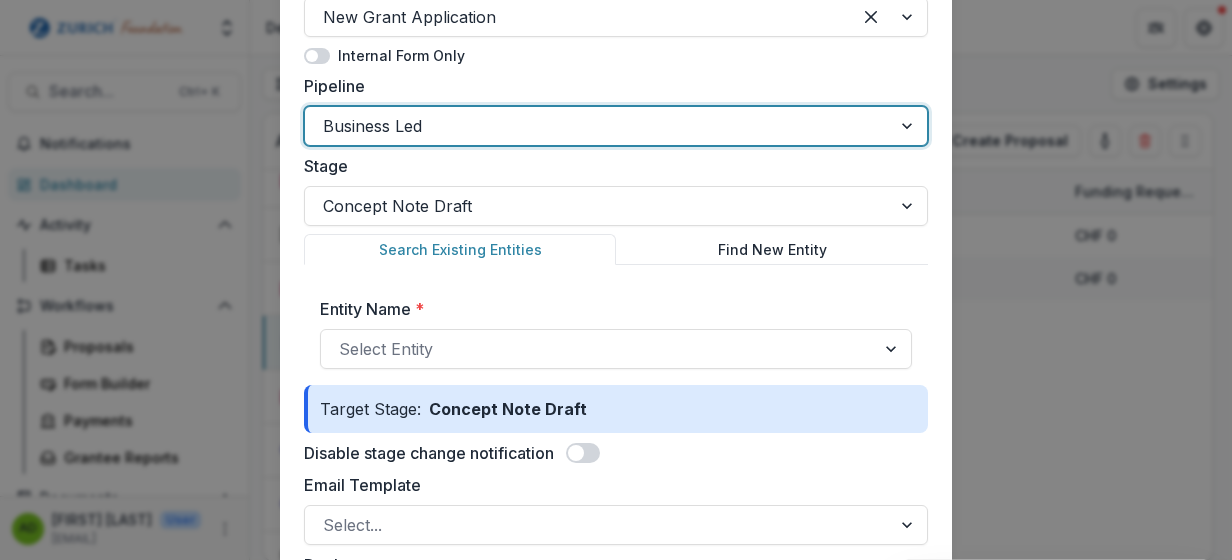 scroll, scrollTop: 187, scrollLeft: 0, axis: vertical 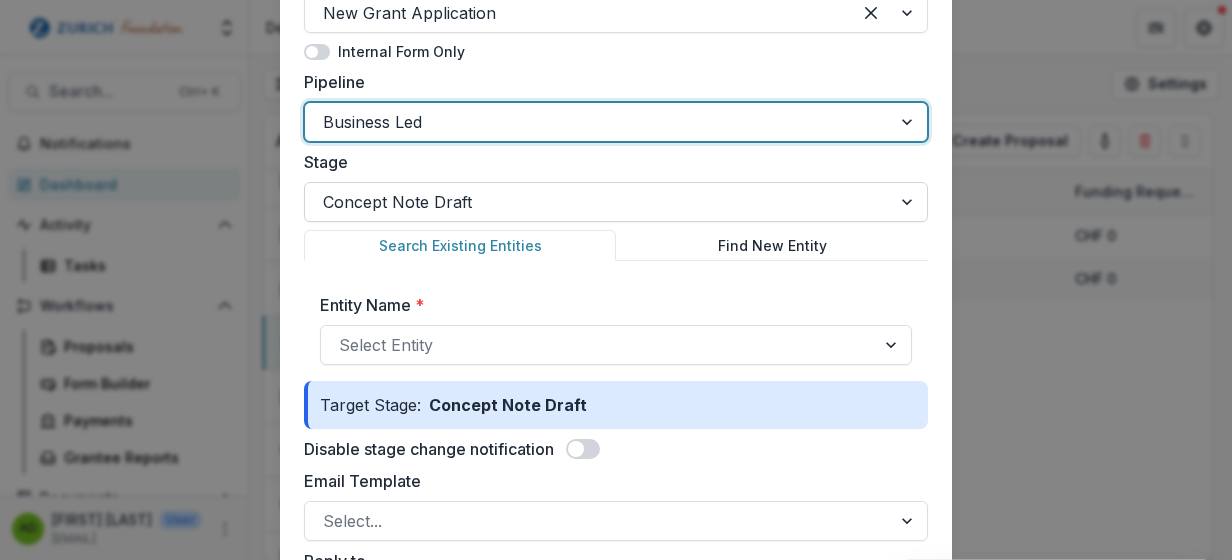 click at bounding box center (909, 202) 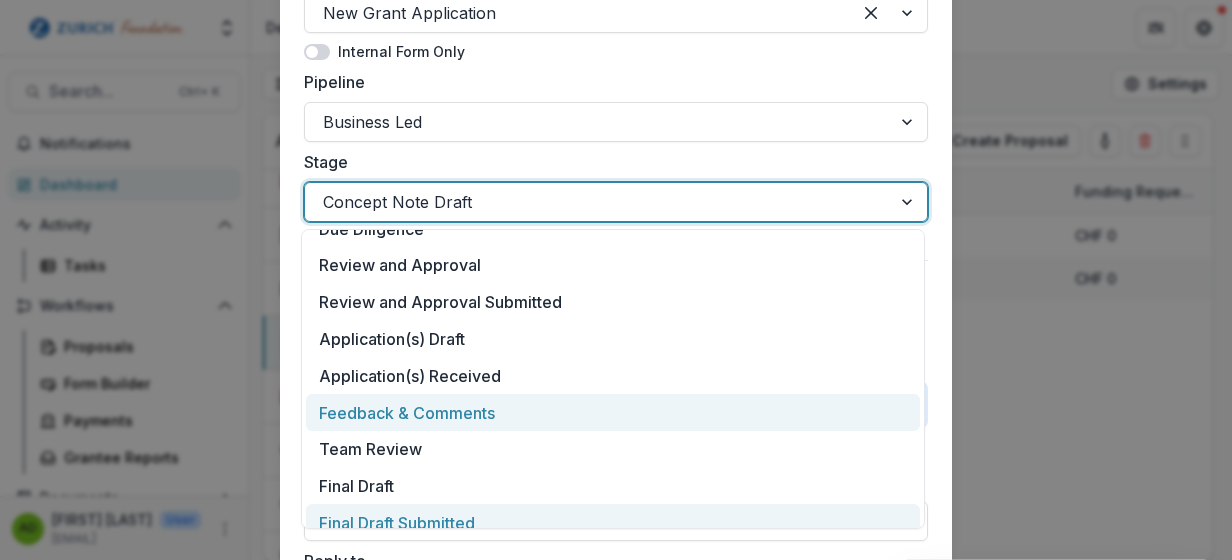 scroll, scrollTop: 206, scrollLeft: 0, axis: vertical 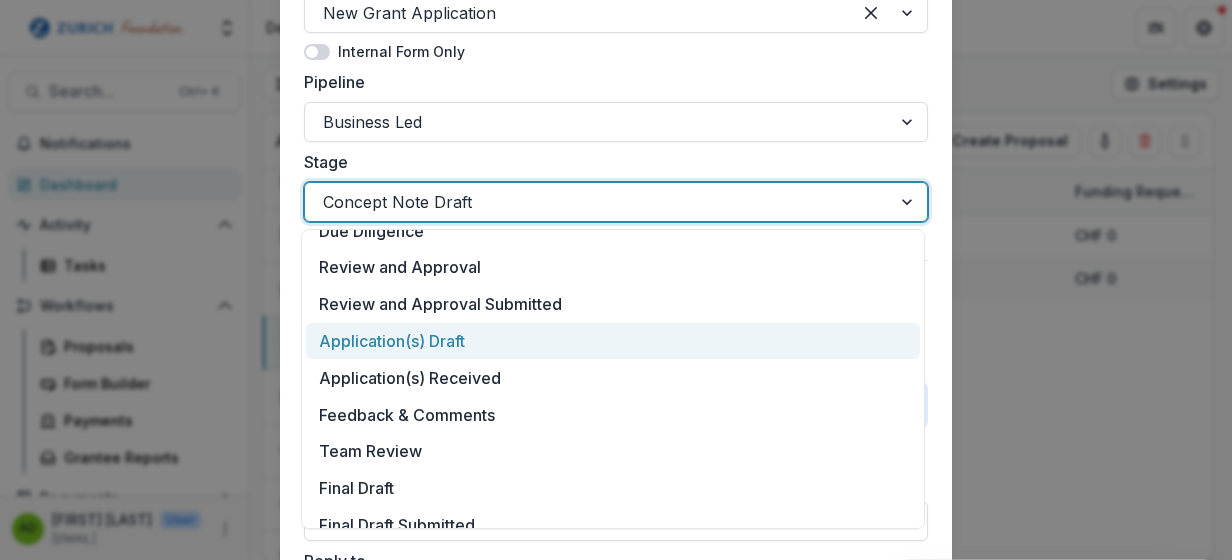 click on "Application(s) Draft" at bounding box center [613, 341] 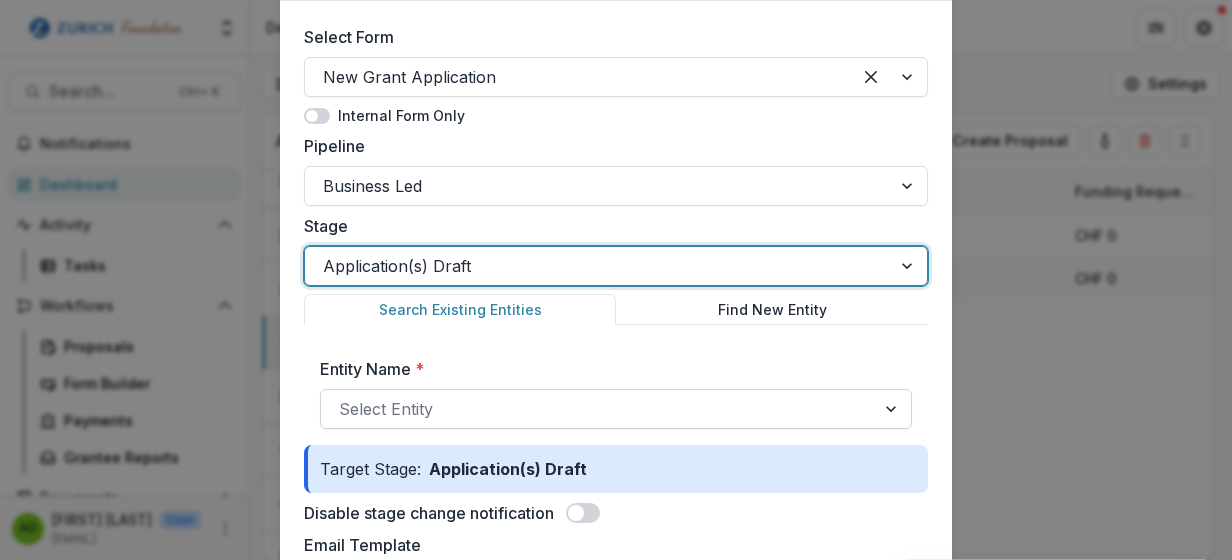 scroll, scrollTop: 121, scrollLeft: 0, axis: vertical 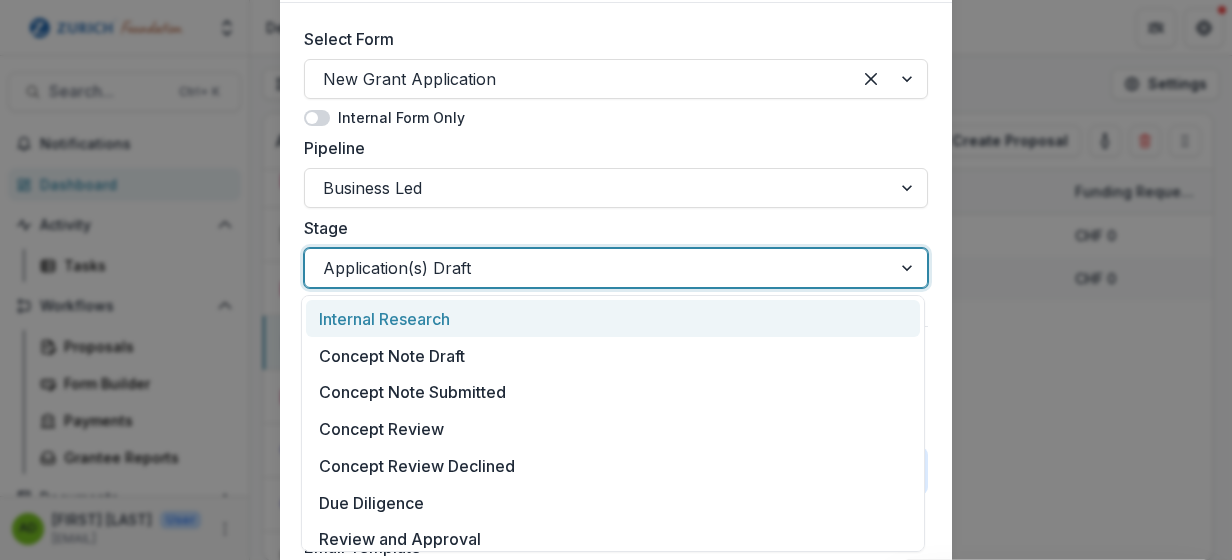click at bounding box center [909, 268] 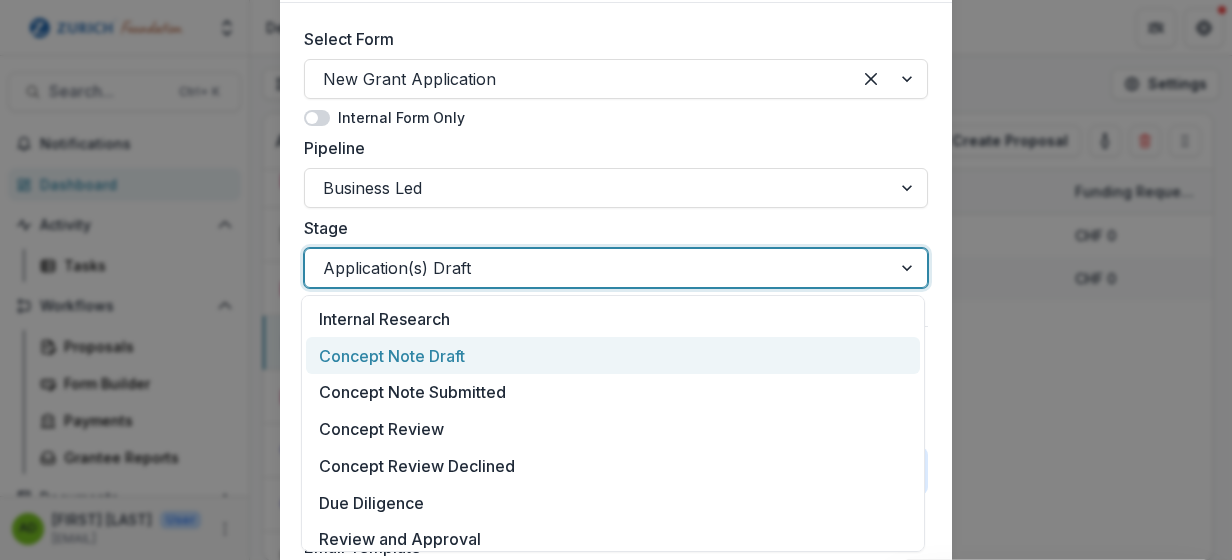 click on "Concept Note Draft" at bounding box center (613, 355) 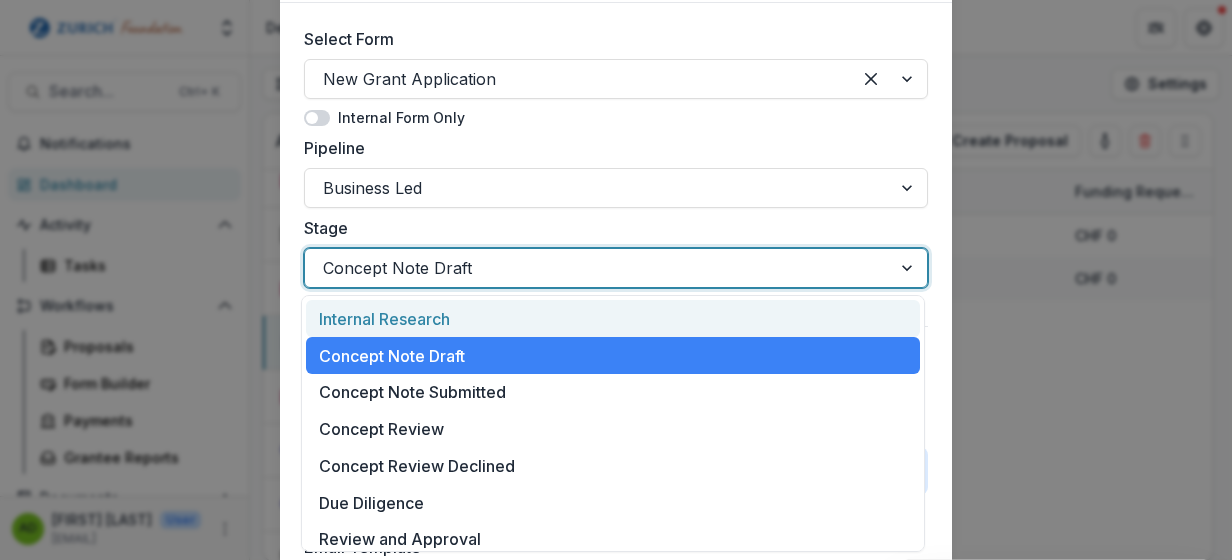 click at bounding box center [909, 268] 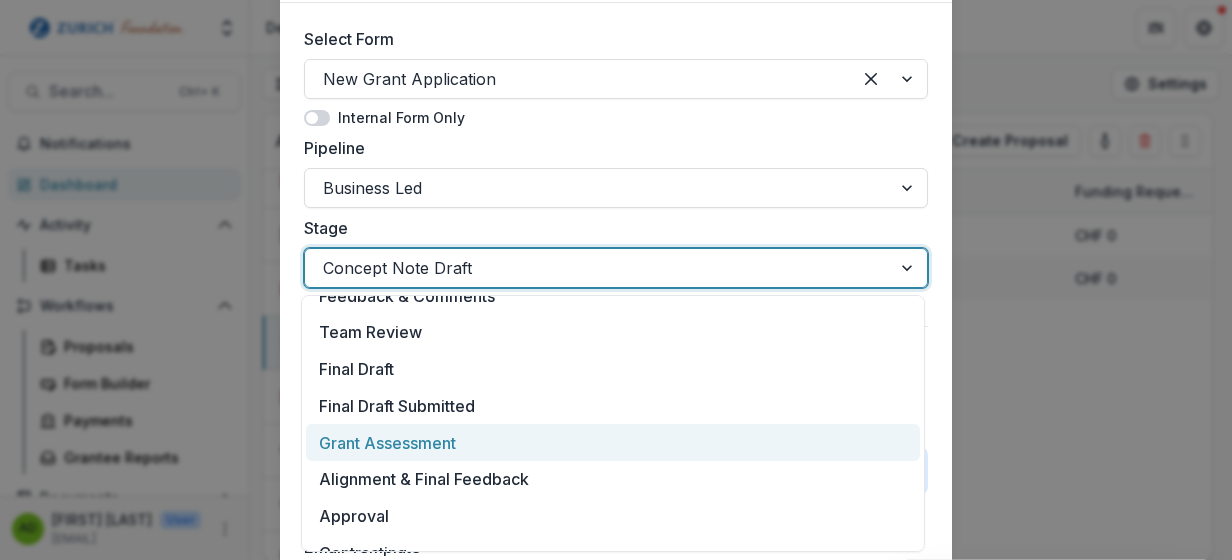 scroll, scrollTop: 396, scrollLeft: 0, axis: vertical 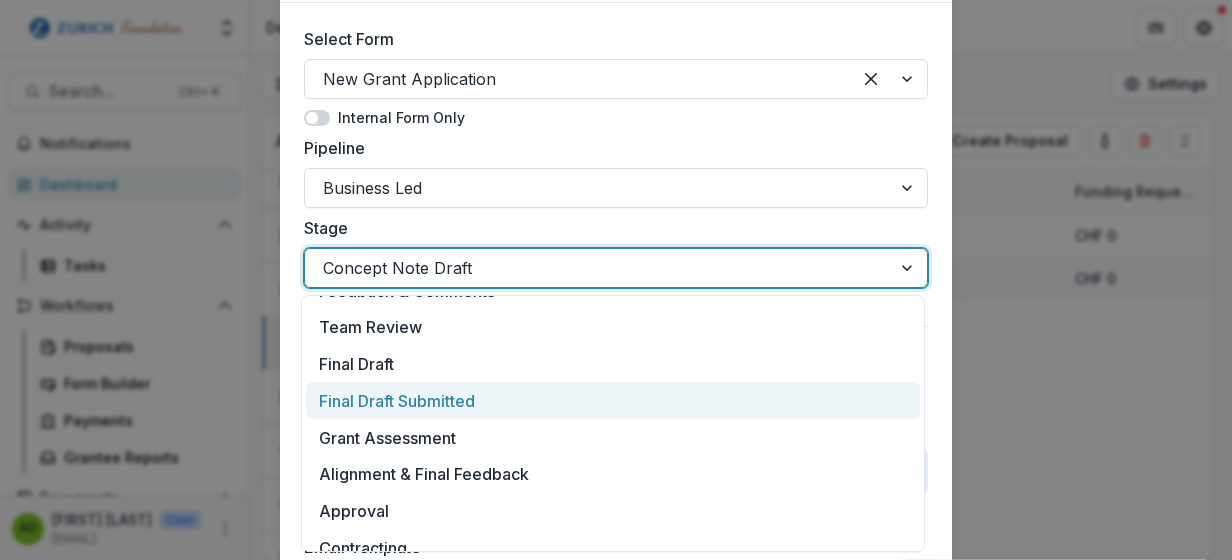 click on "Final Draft Submitted" at bounding box center [613, 400] 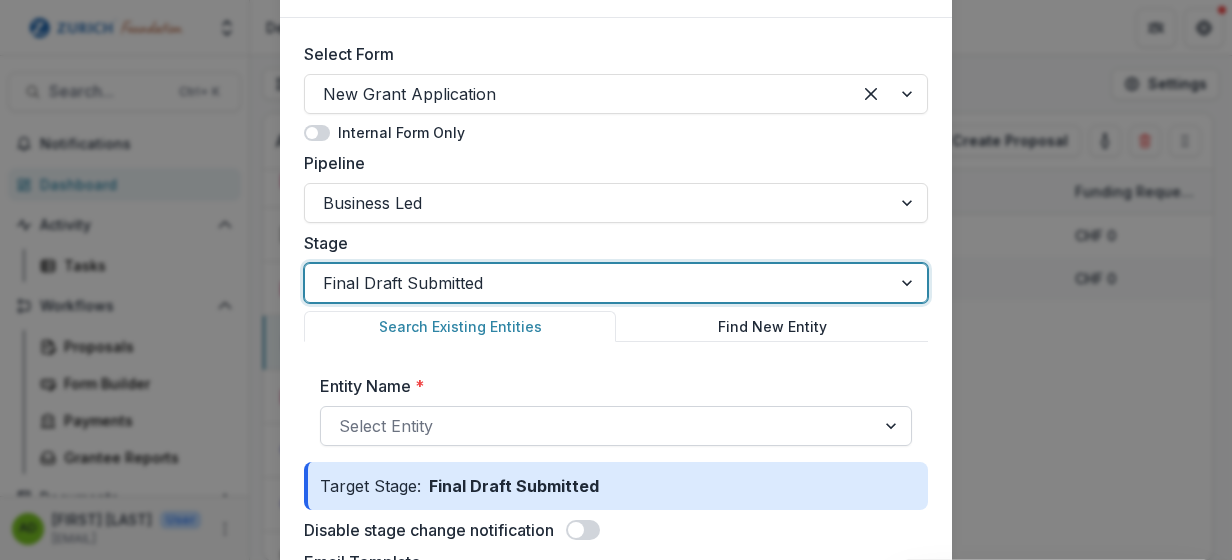 scroll, scrollTop: 105, scrollLeft: 0, axis: vertical 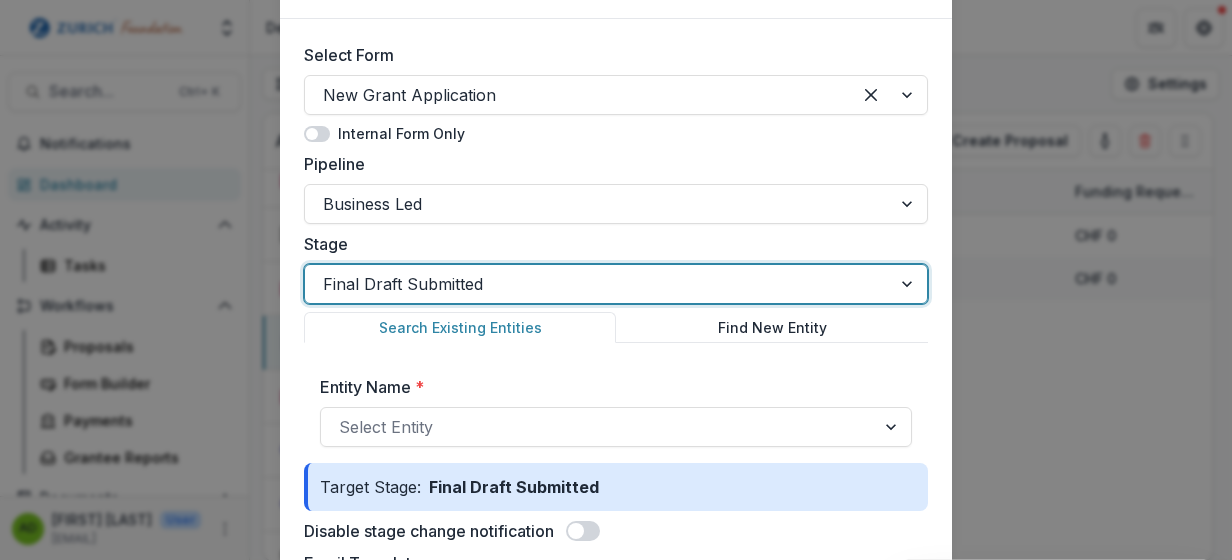 click at bounding box center [909, 284] 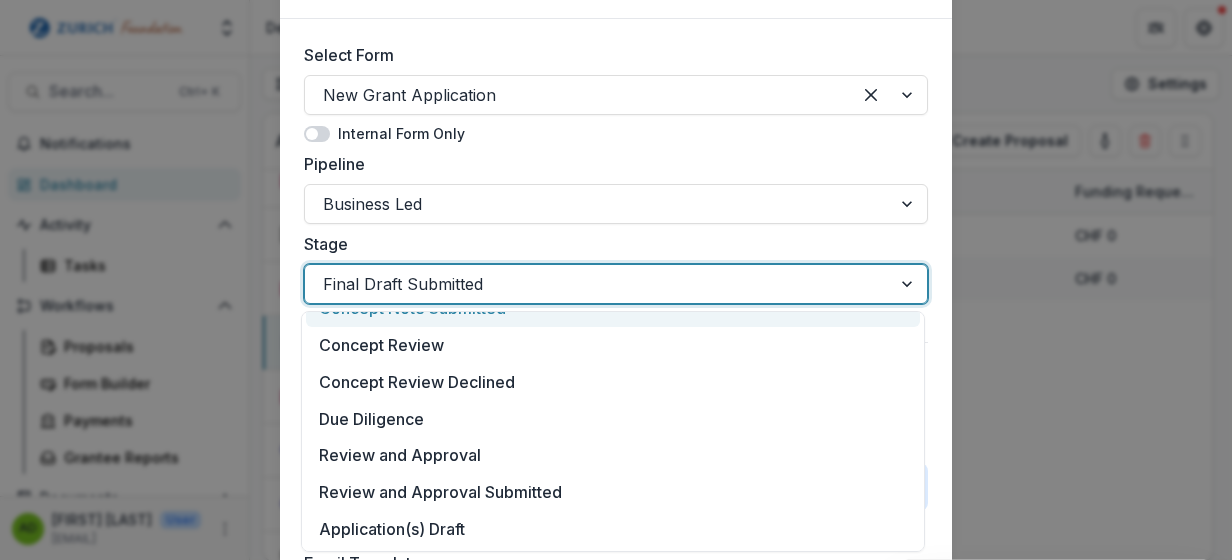 scroll, scrollTop: 0, scrollLeft: 0, axis: both 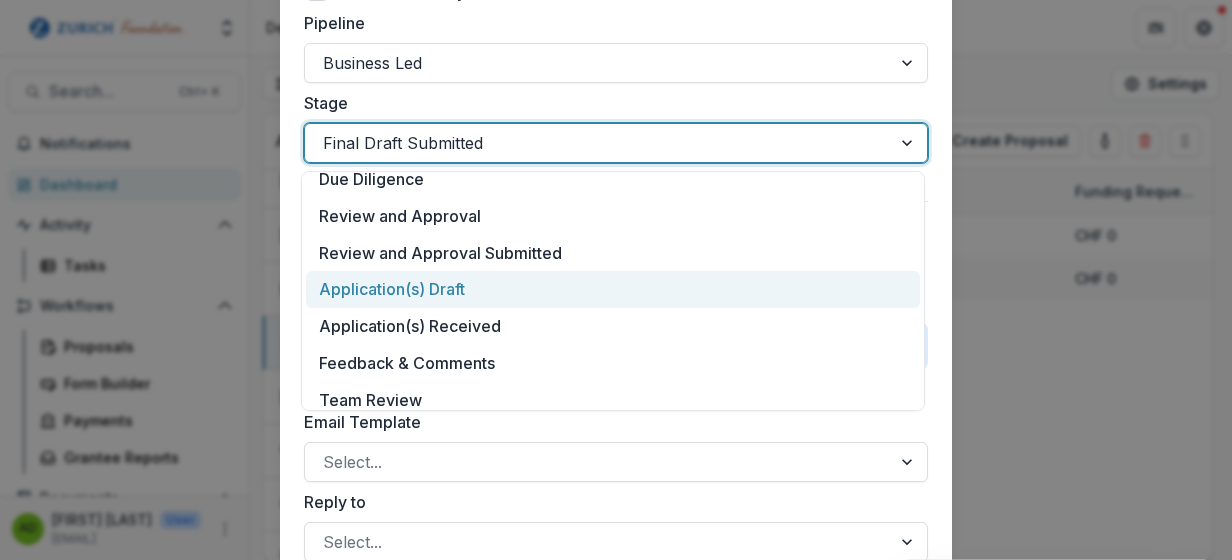 click on "Application(s) Draft" at bounding box center (613, 289) 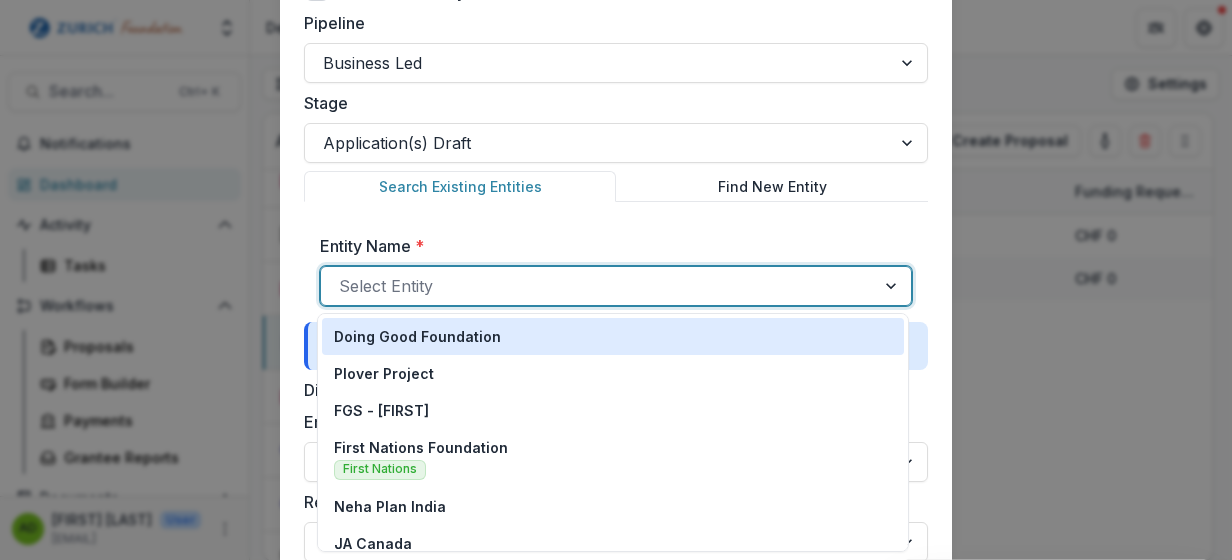 click at bounding box center [598, 286] 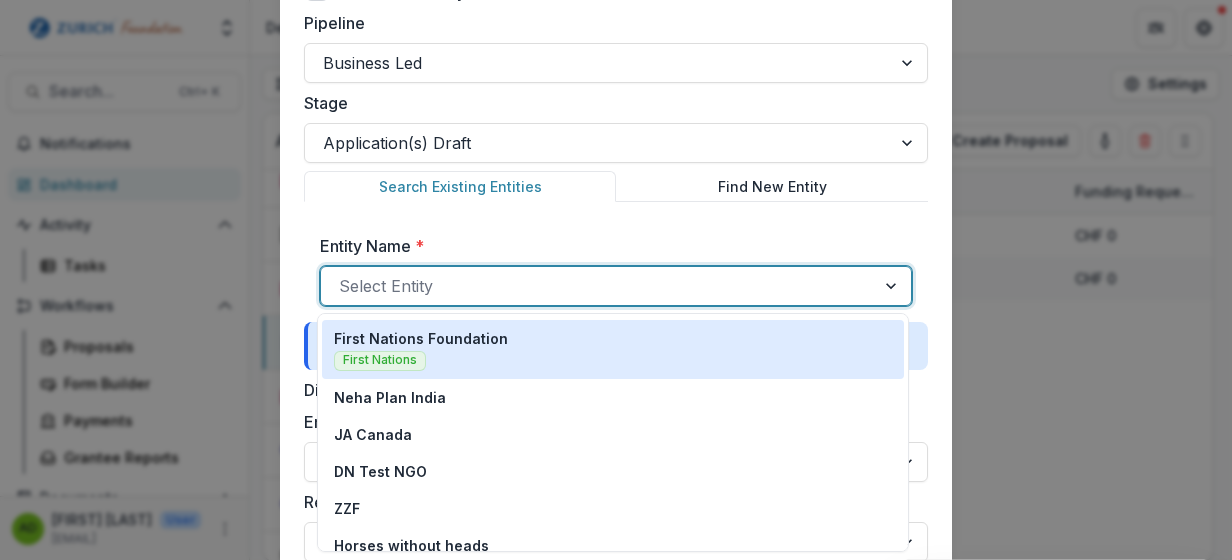 scroll, scrollTop: 124, scrollLeft: 0, axis: vertical 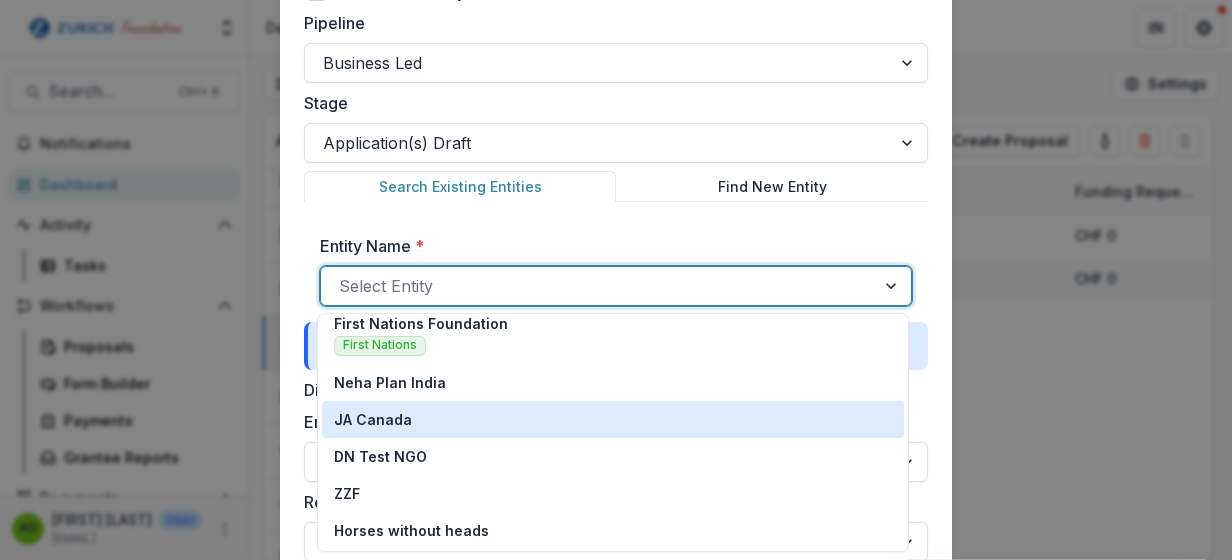 click on "JA Canada" at bounding box center [613, 419] 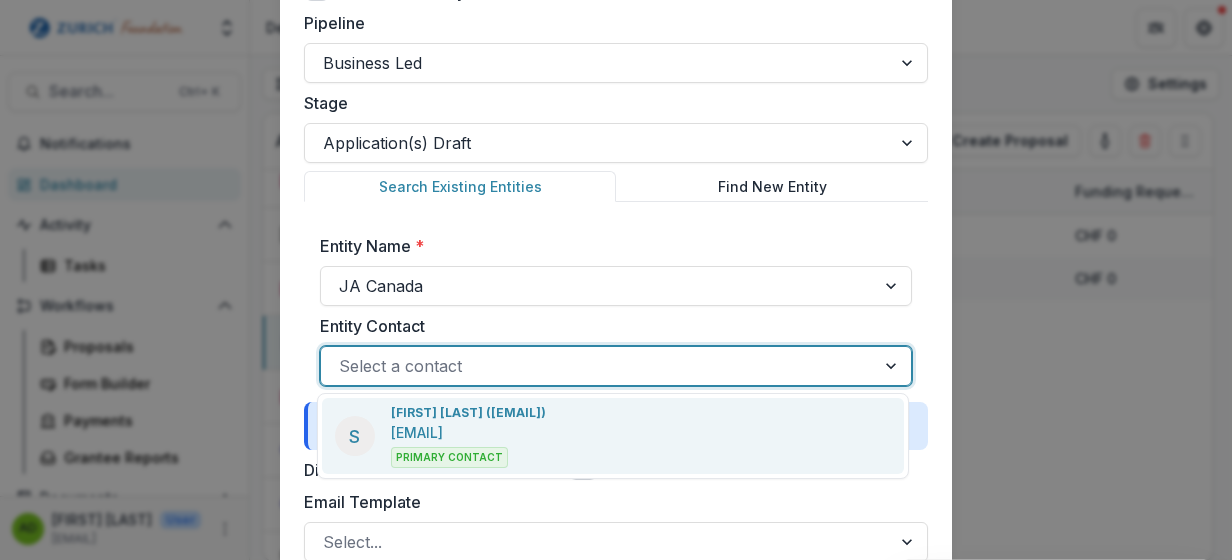 click at bounding box center (598, 366) 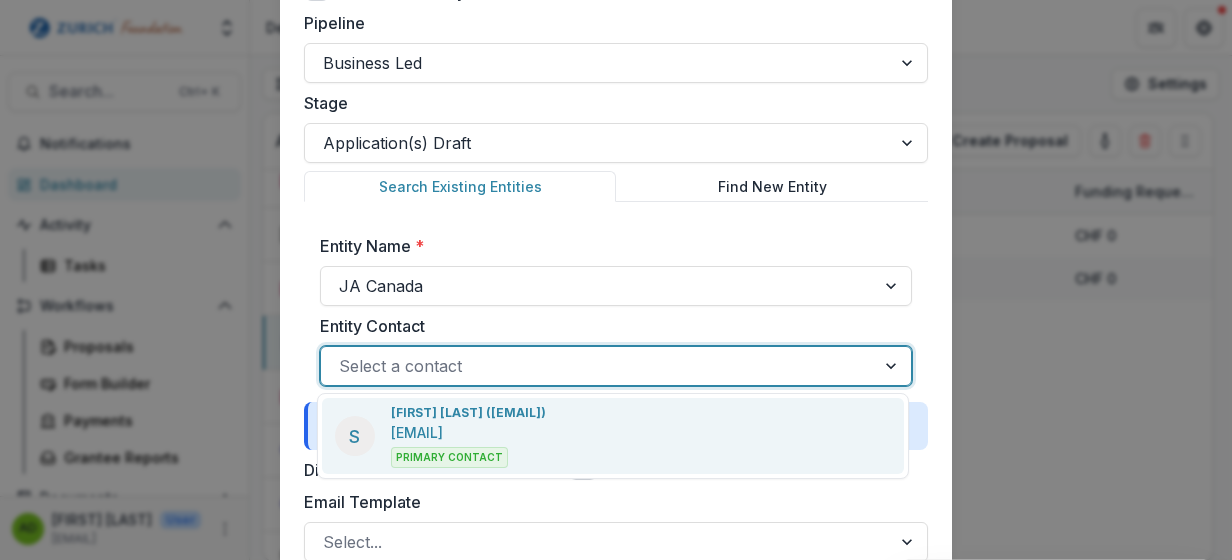 click on "S [FIRST] [LAST] [EMAIL] [EMAIL] Primary Contact" at bounding box center (613, 436) 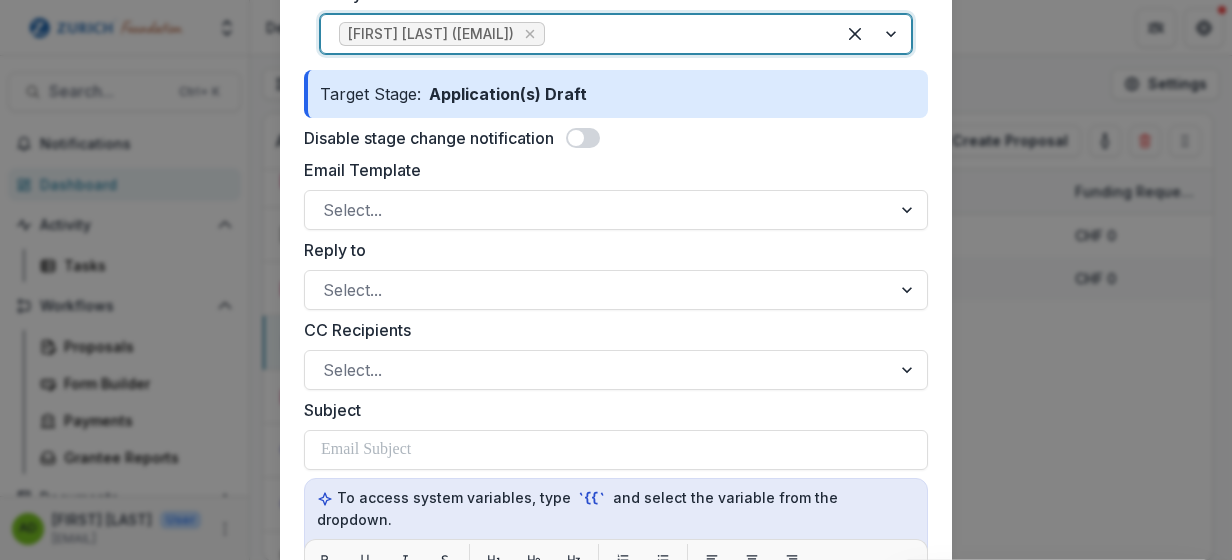 scroll, scrollTop: 577, scrollLeft: 0, axis: vertical 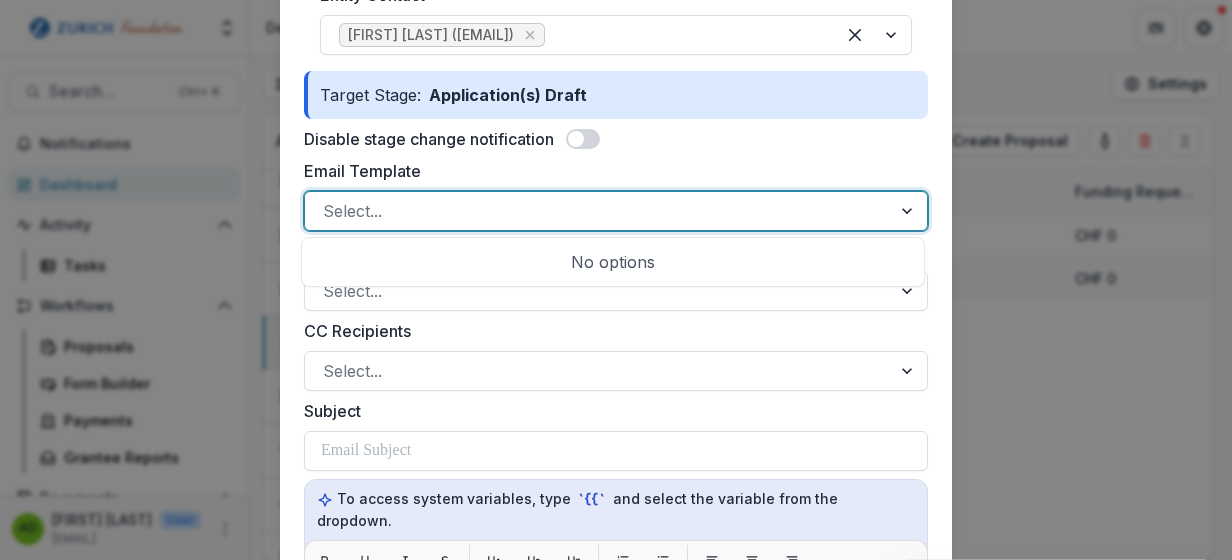 click at bounding box center (598, 211) 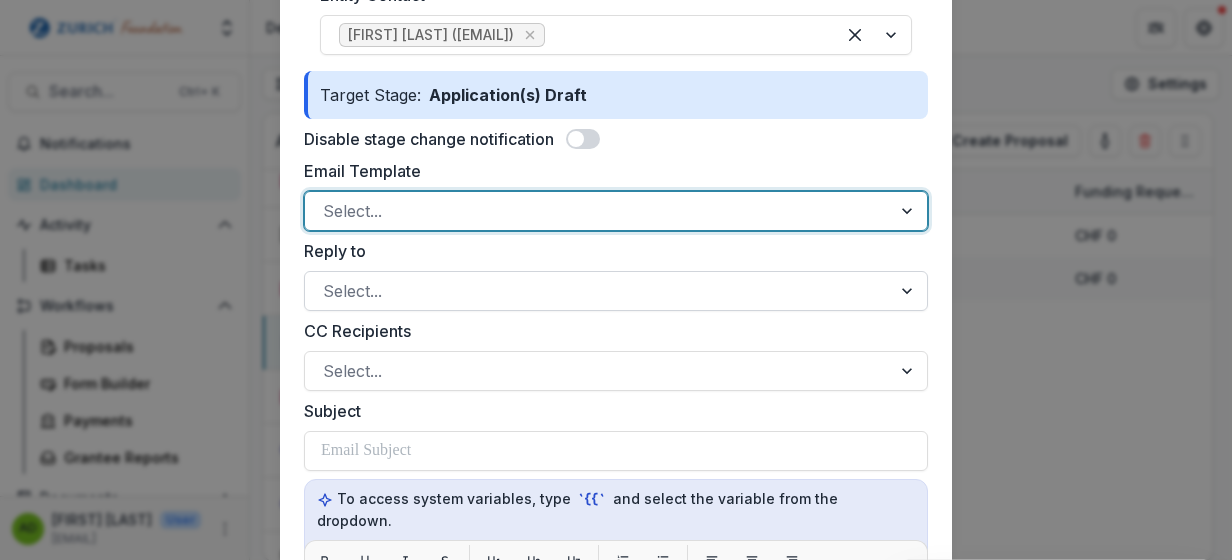 drag, startPoint x: 900, startPoint y: 218, endPoint x: 719, endPoint y: 273, distance: 189.17188 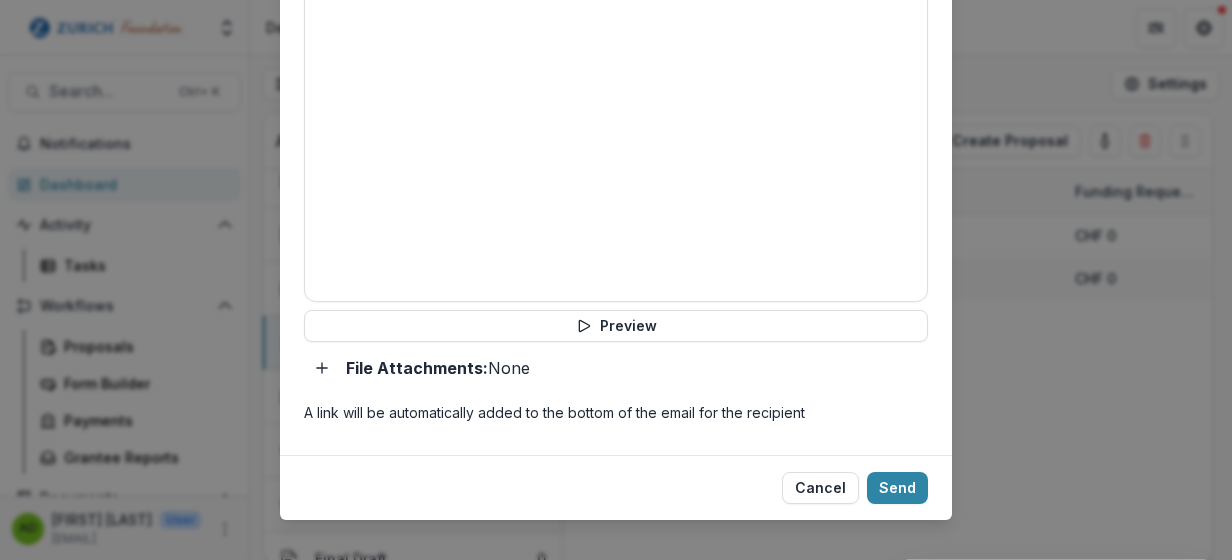 scroll, scrollTop: 1356, scrollLeft: 0, axis: vertical 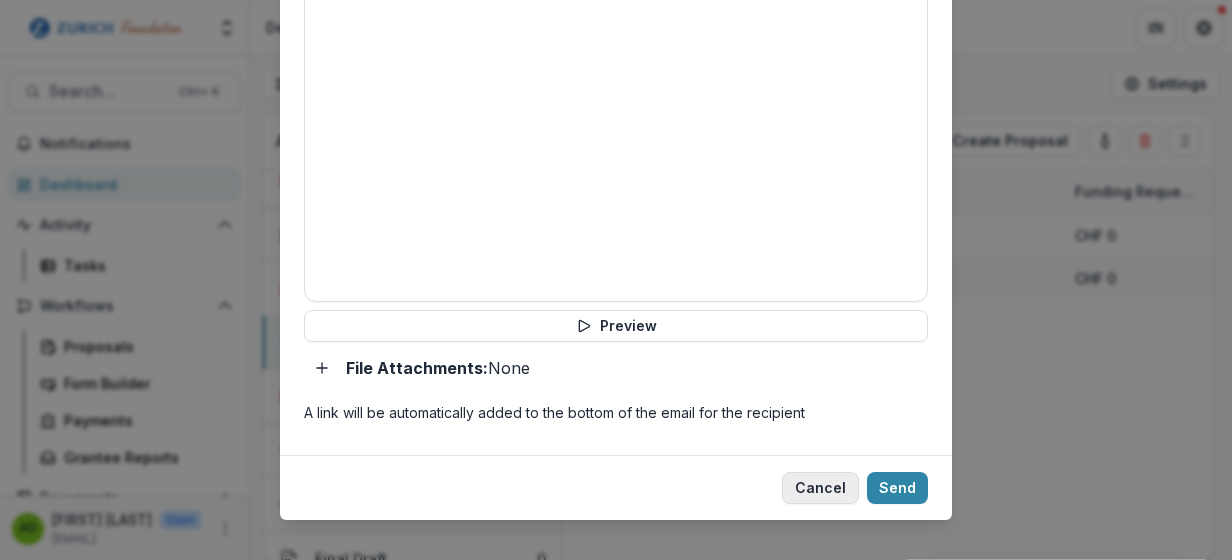 click on "Cancel" at bounding box center (820, 488) 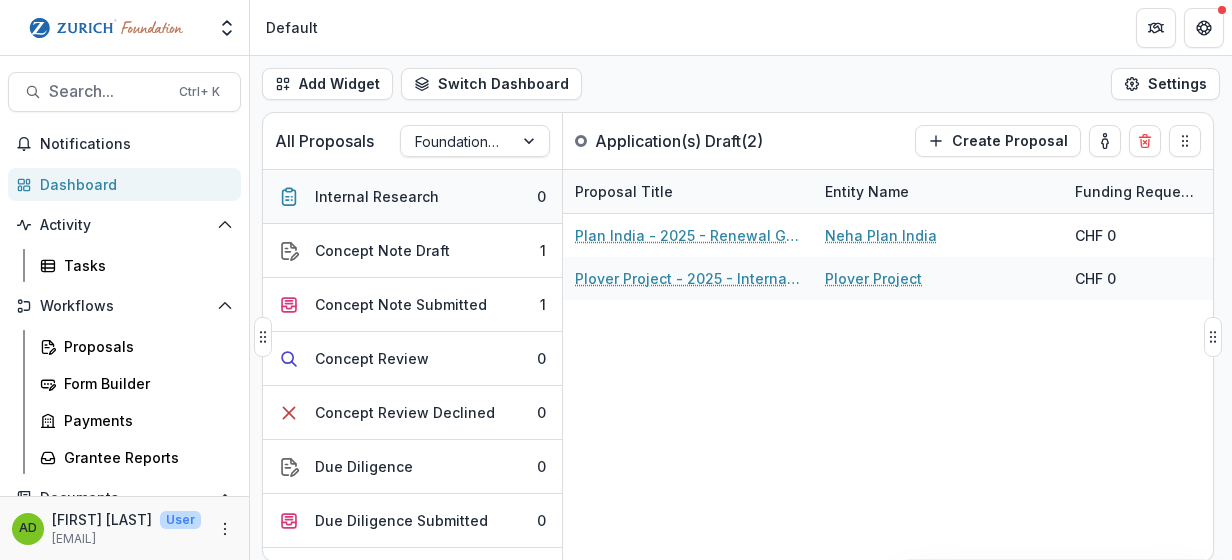 click on "Internal Research" at bounding box center (377, 196) 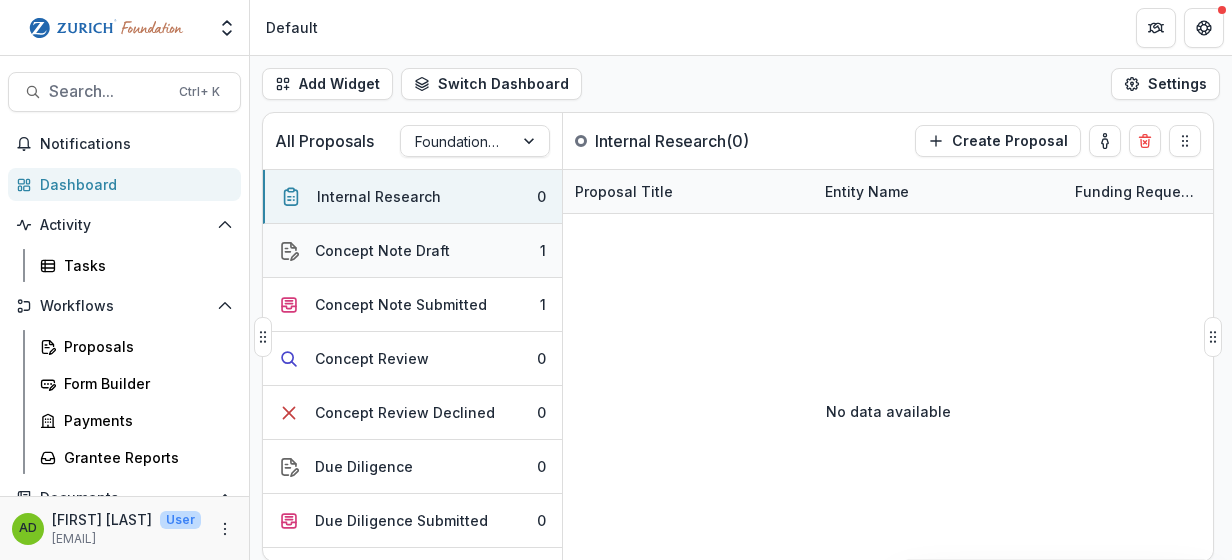 click on "Concept Note Draft" at bounding box center [382, 250] 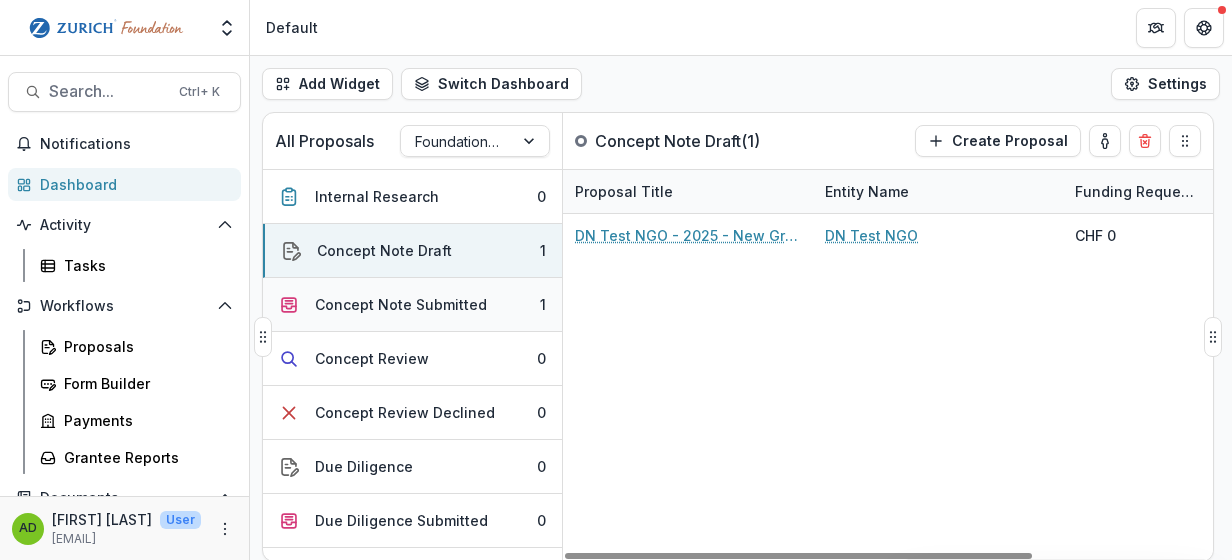 click on "Concept Note Submitted" at bounding box center [401, 304] 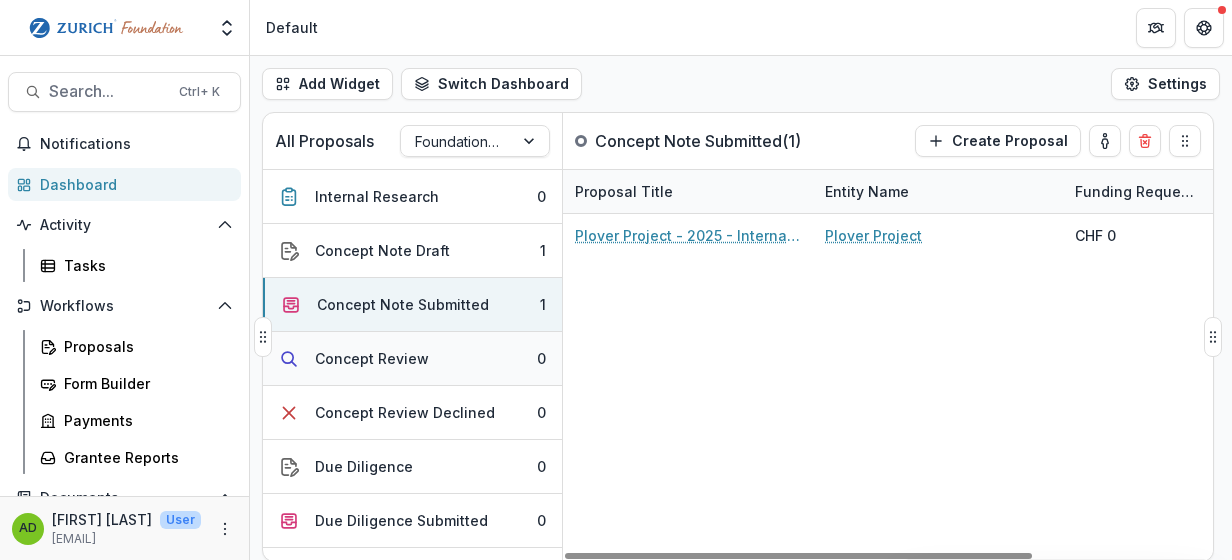 click on "Concept Review 0" at bounding box center (412, 359) 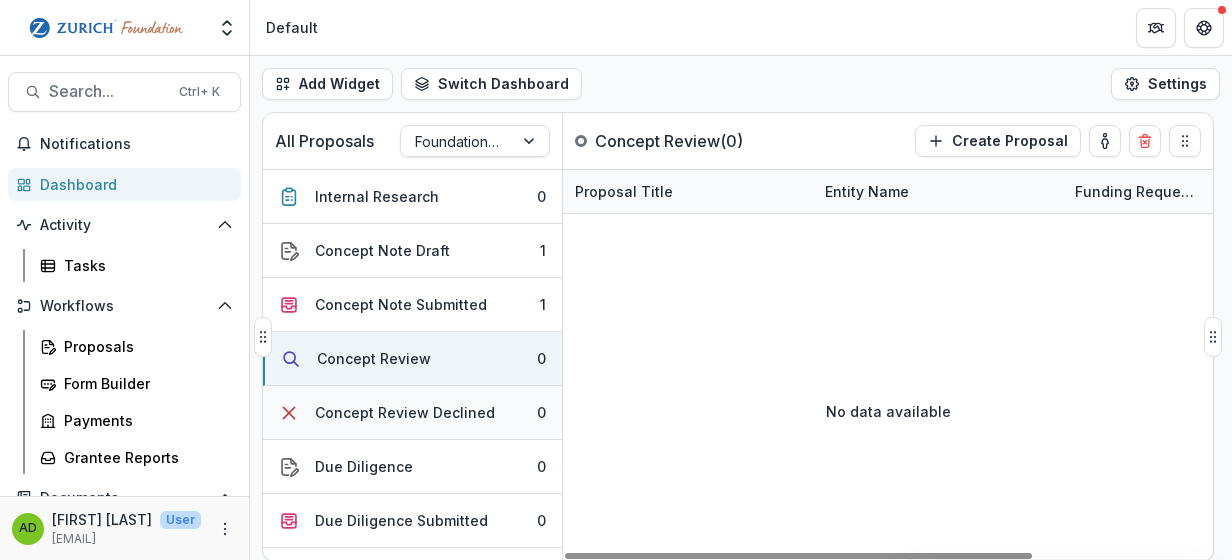 click on "Concept Review Declined 0" at bounding box center [412, 413] 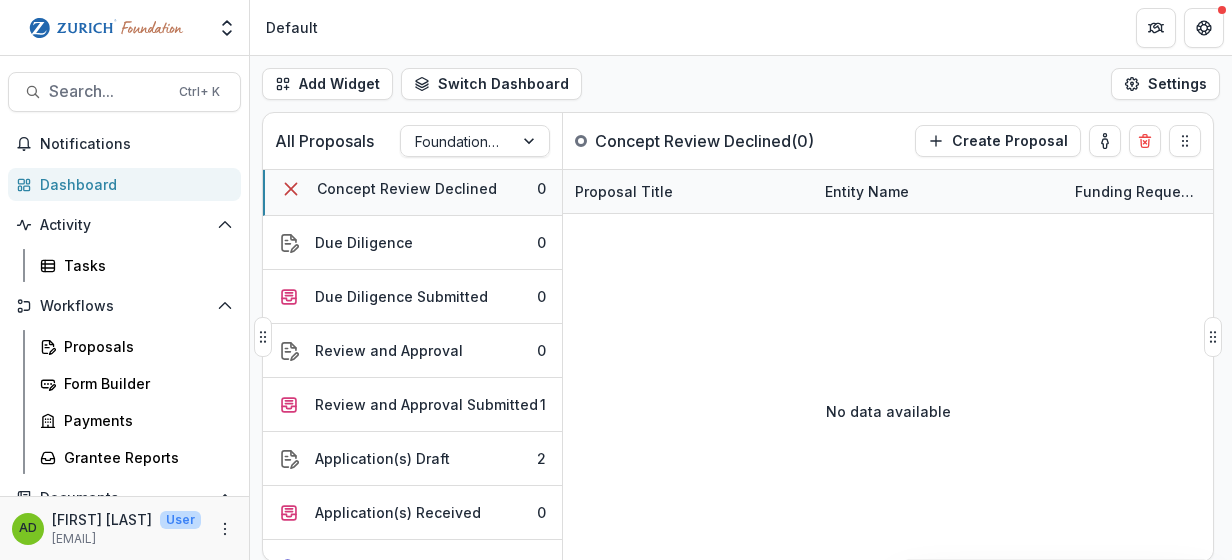 scroll, scrollTop: 223, scrollLeft: 0, axis: vertical 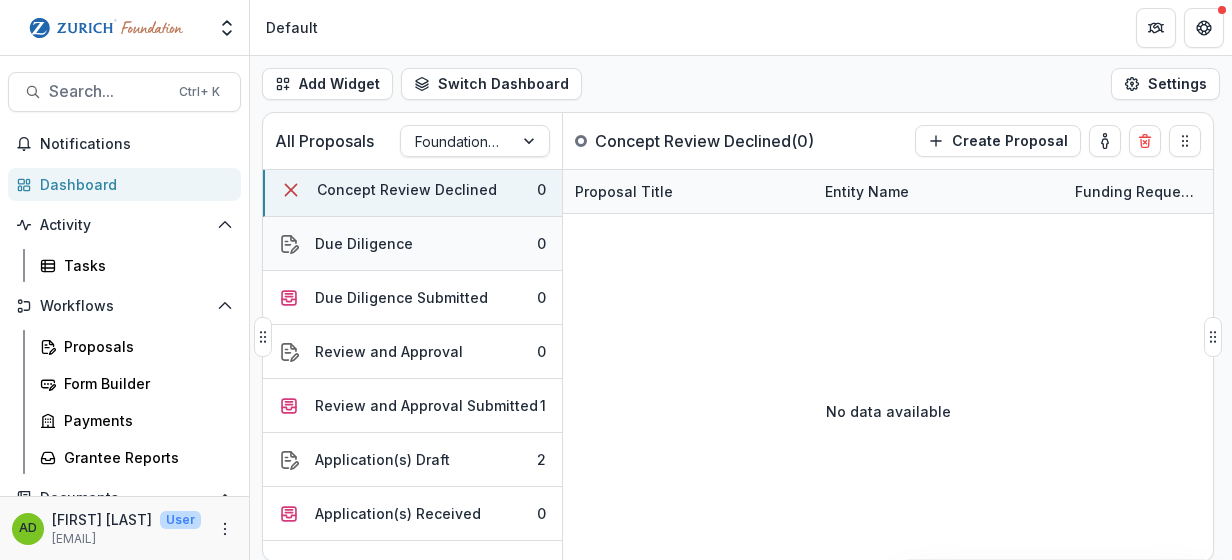 click on "Due Diligence" at bounding box center (364, 243) 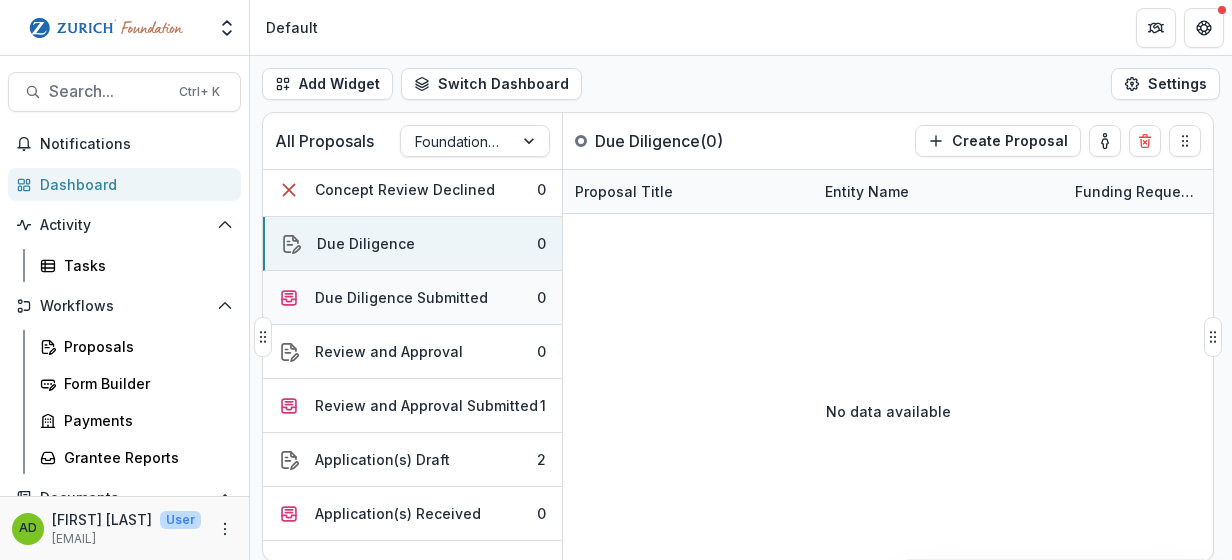 click on "Due Diligence Submitted" at bounding box center [401, 297] 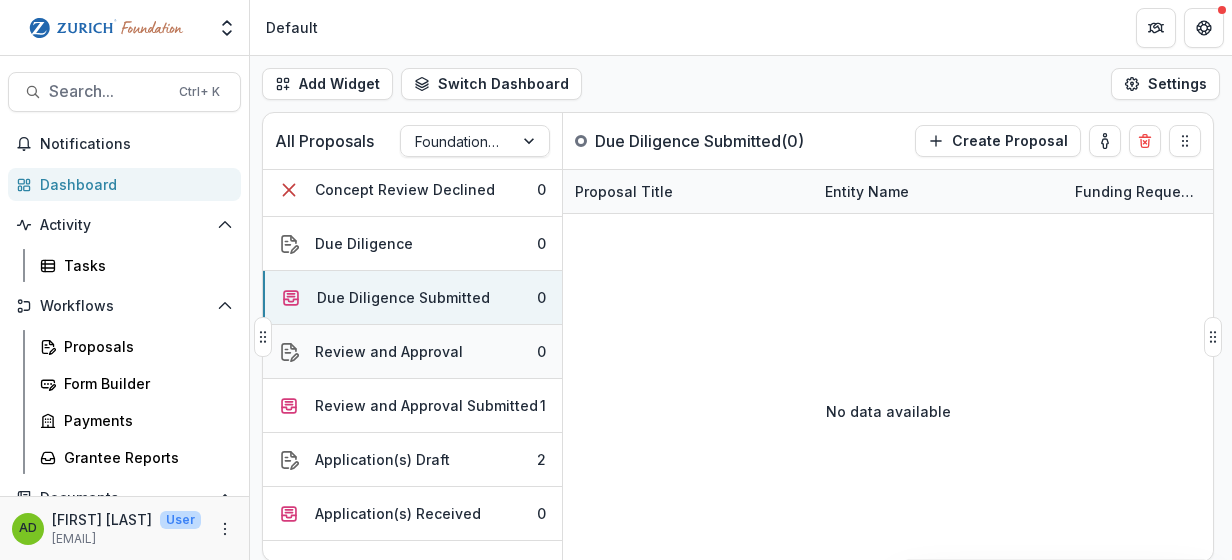 click on "Review and Approval" at bounding box center (389, 351) 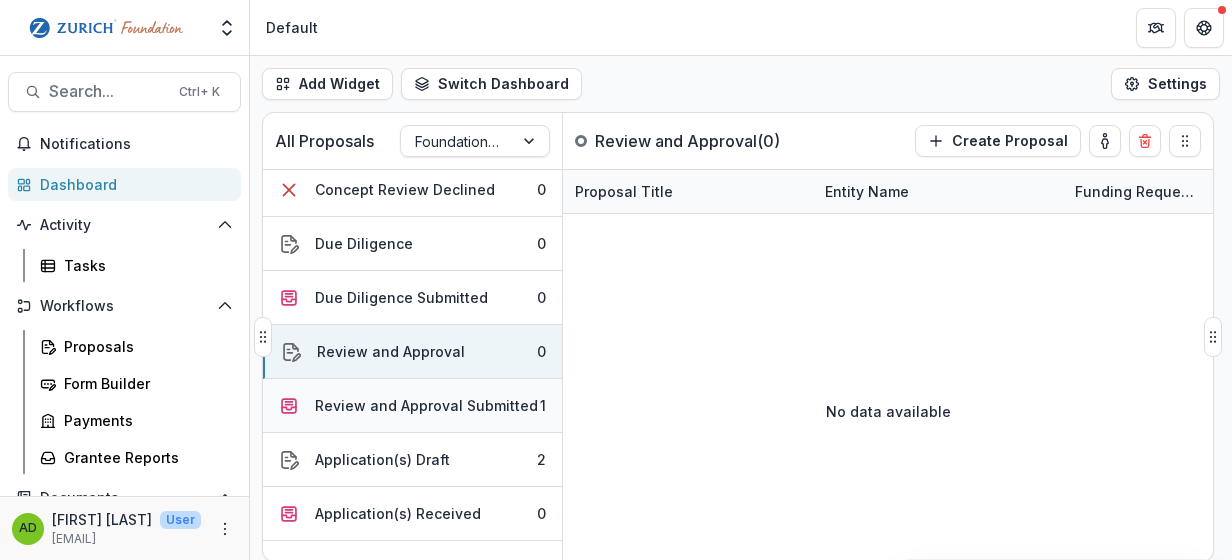 click on "Review and Approval Submitted" at bounding box center (426, 405) 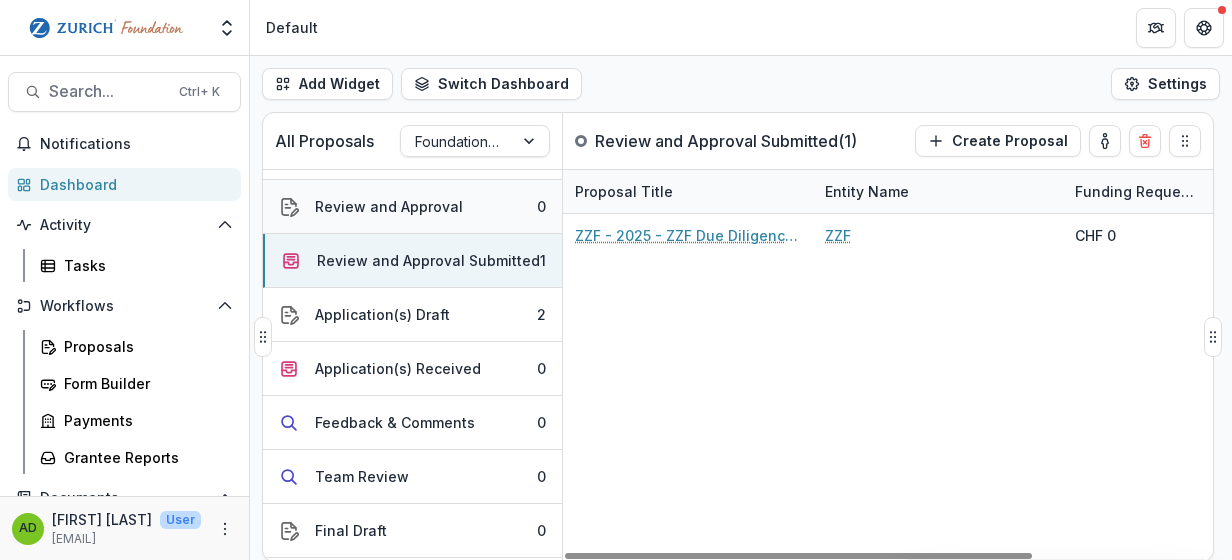 scroll, scrollTop: 369, scrollLeft: 0, axis: vertical 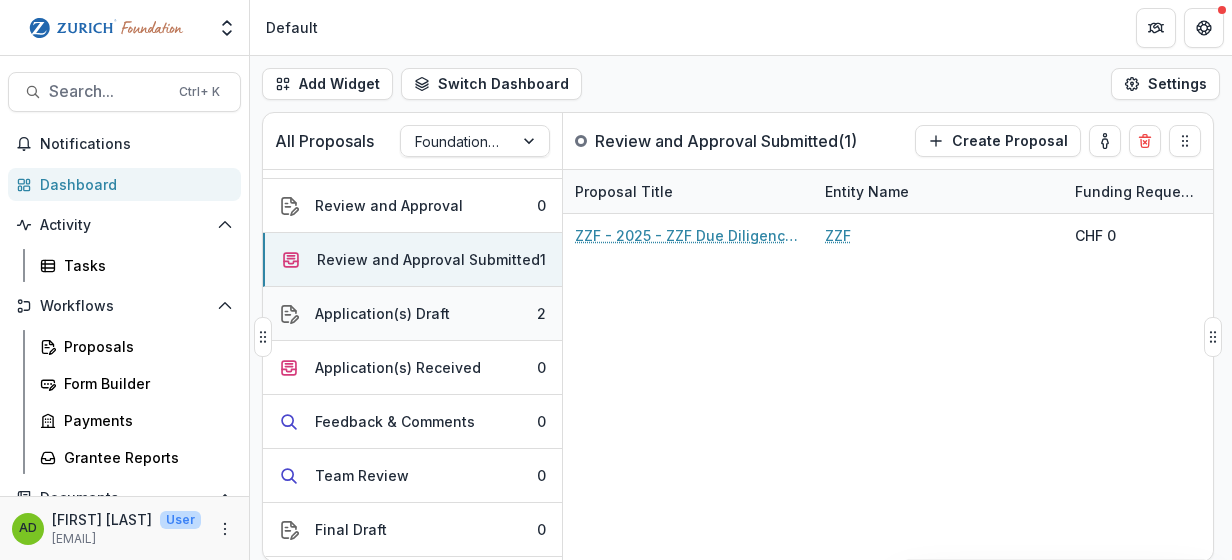 click on "Application(s) Draft" at bounding box center (382, 313) 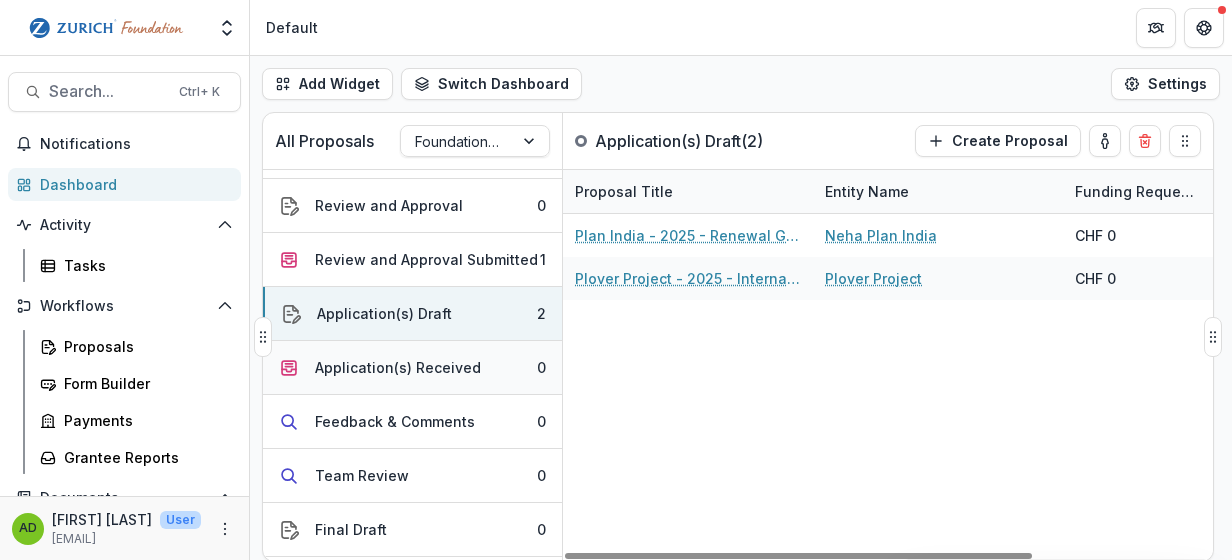 click on "Application(s) Received" at bounding box center [398, 367] 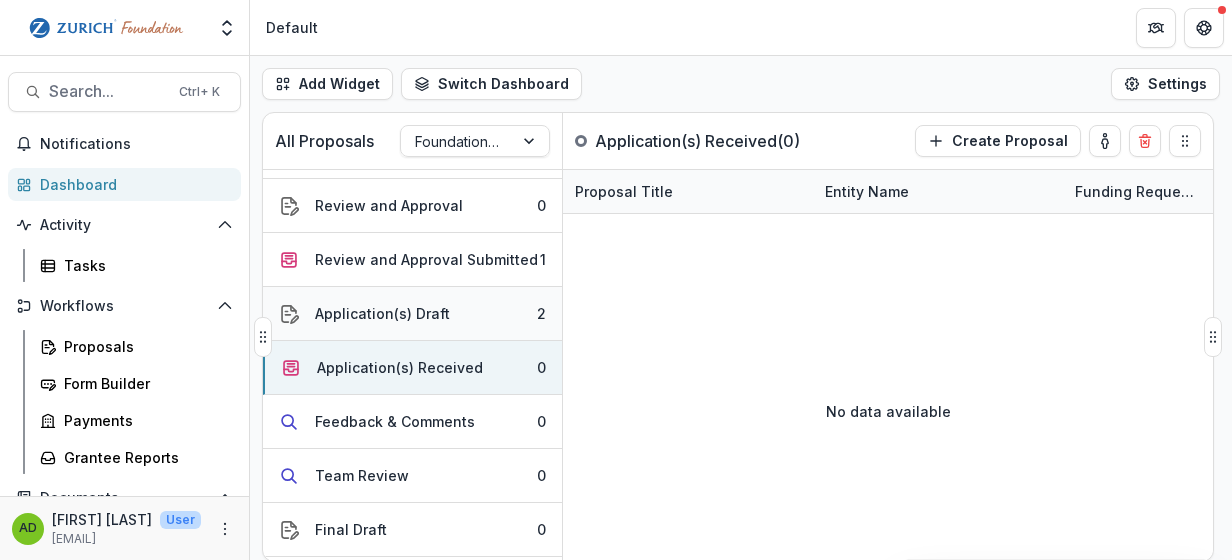 click on "Application(s) Draft" at bounding box center (382, 313) 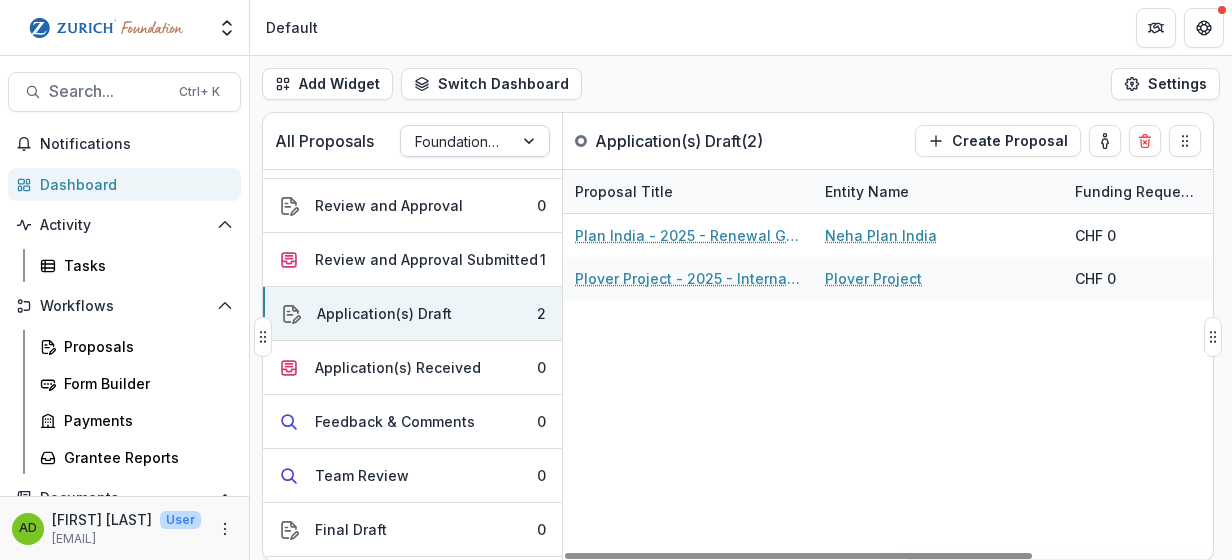 click at bounding box center [531, 141] 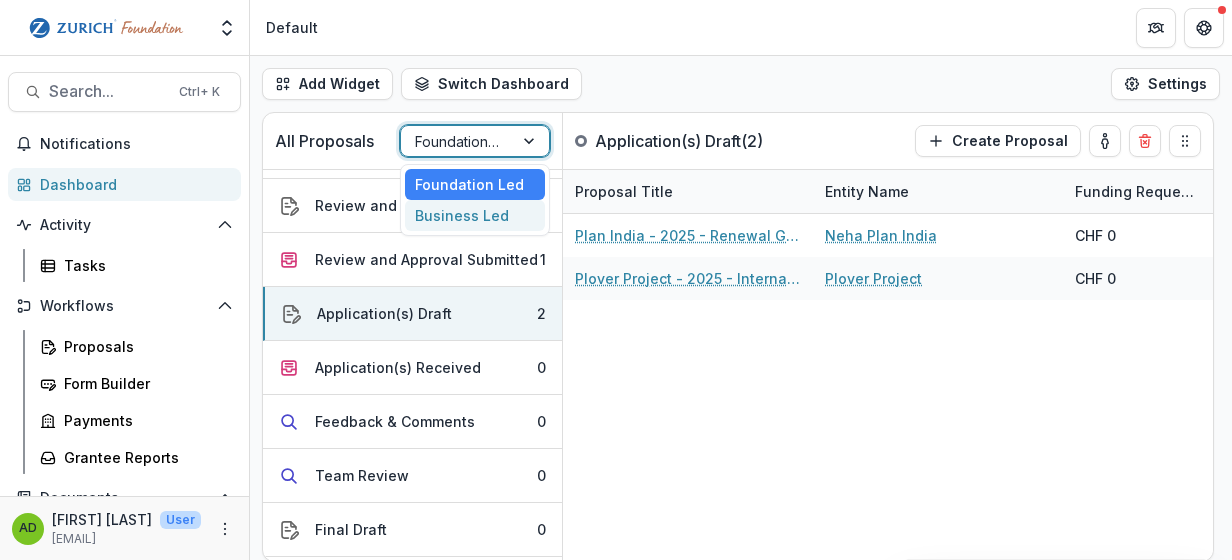 click on "Business Led" at bounding box center [475, 215] 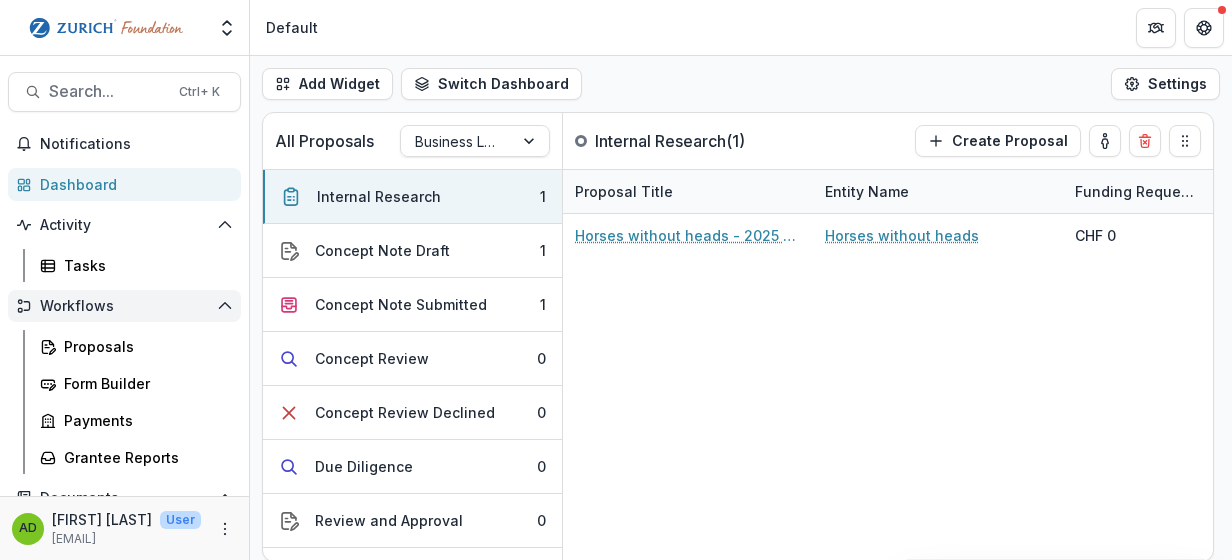 click on "Workflows" at bounding box center (124, 306) 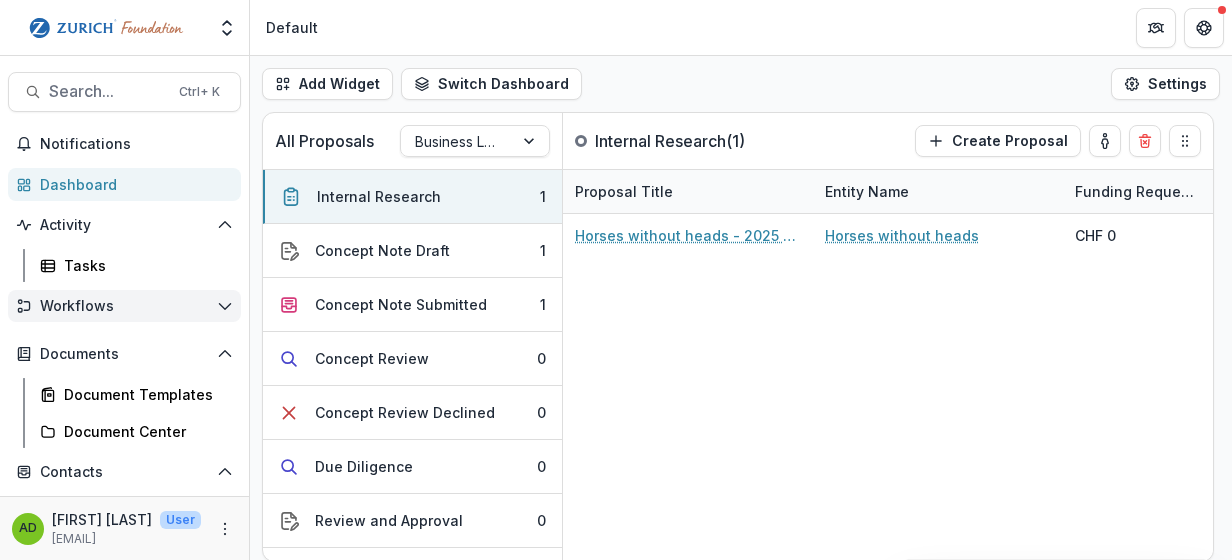 click on "Workflows" at bounding box center (124, 306) 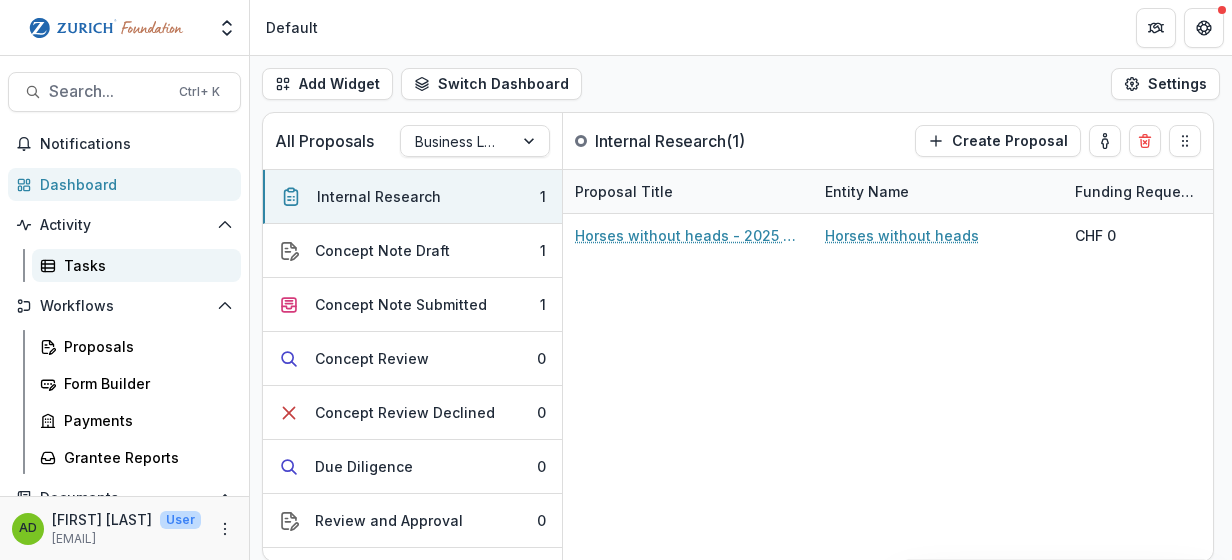 click on "Tasks" at bounding box center (144, 265) 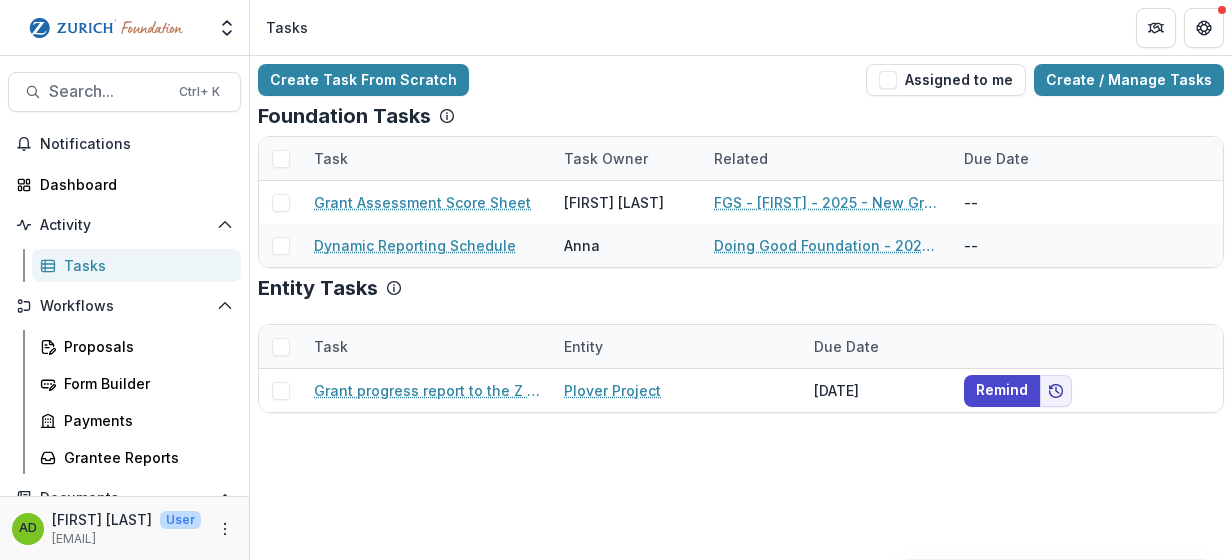 click on "Task Entity Due Date Grant progress report to the  Z Zurich Foundation Plover Project [DATE] Remind" at bounding box center [741, 360] 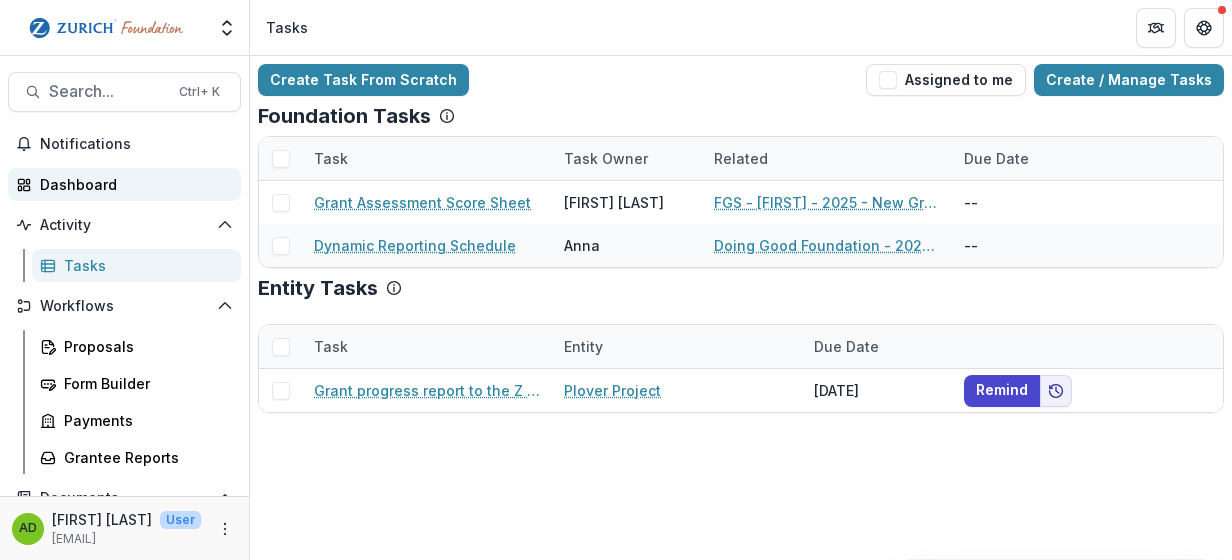 click on "Dashboard" at bounding box center [132, 184] 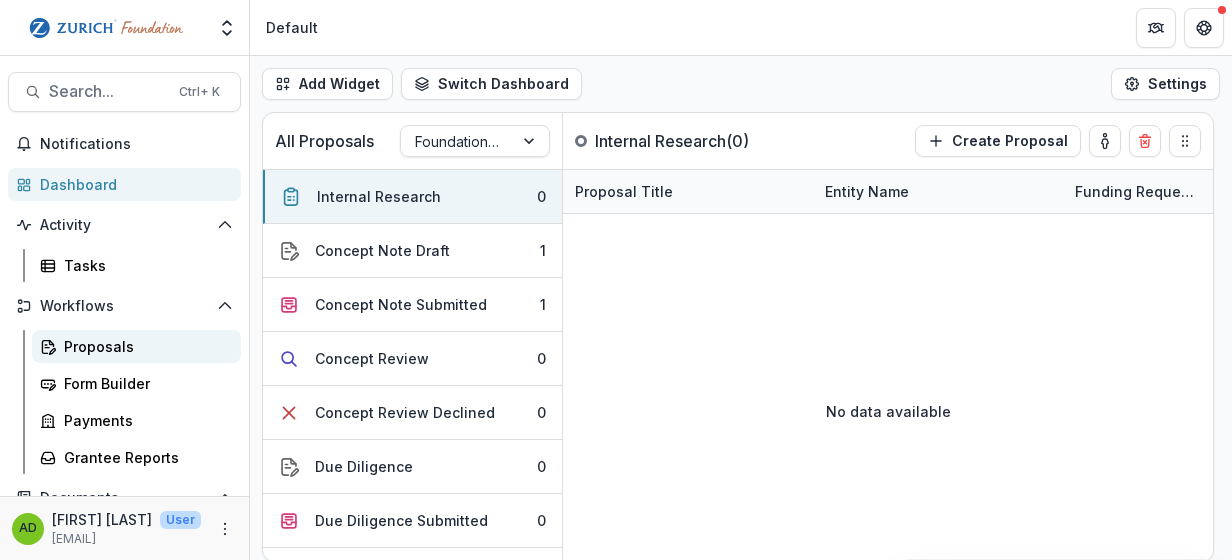 click on "Proposals" at bounding box center [144, 346] 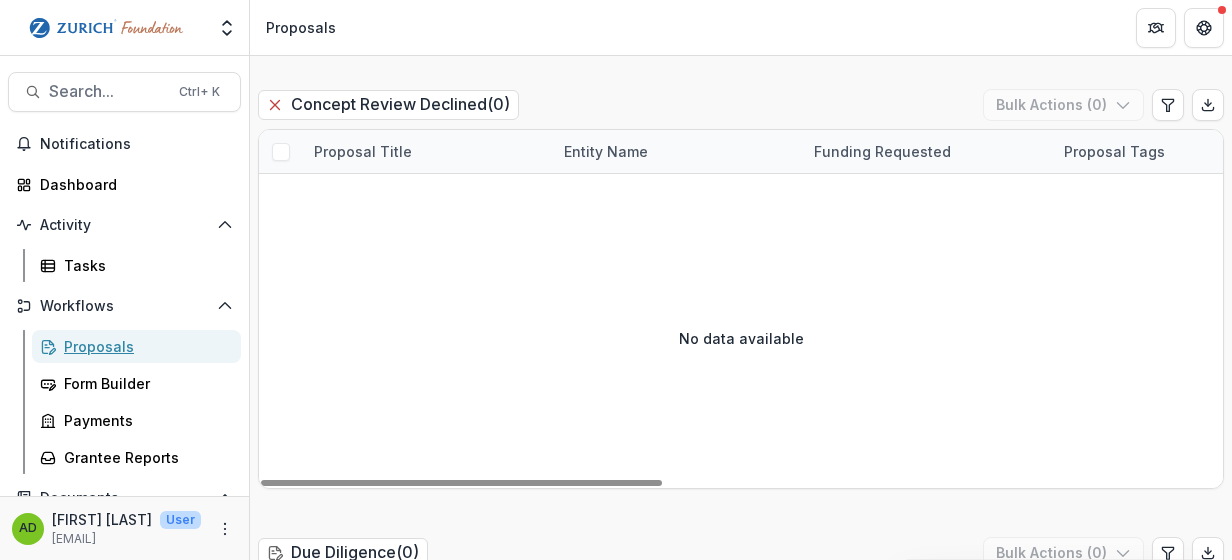 scroll, scrollTop: 2135, scrollLeft: 0, axis: vertical 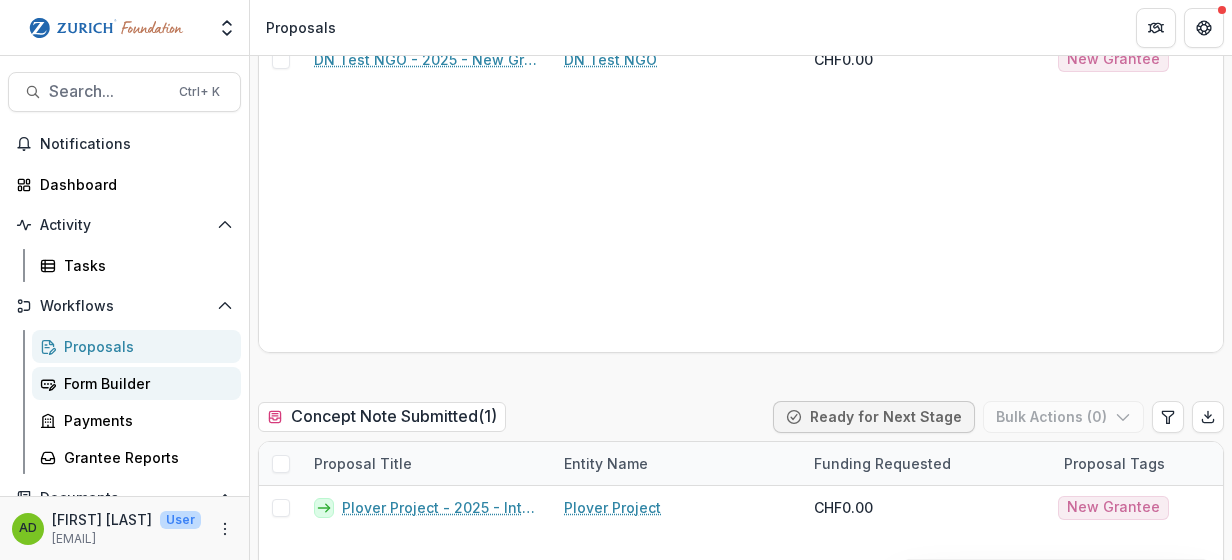 click on "Form Builder" at bounding box center (136, 383) 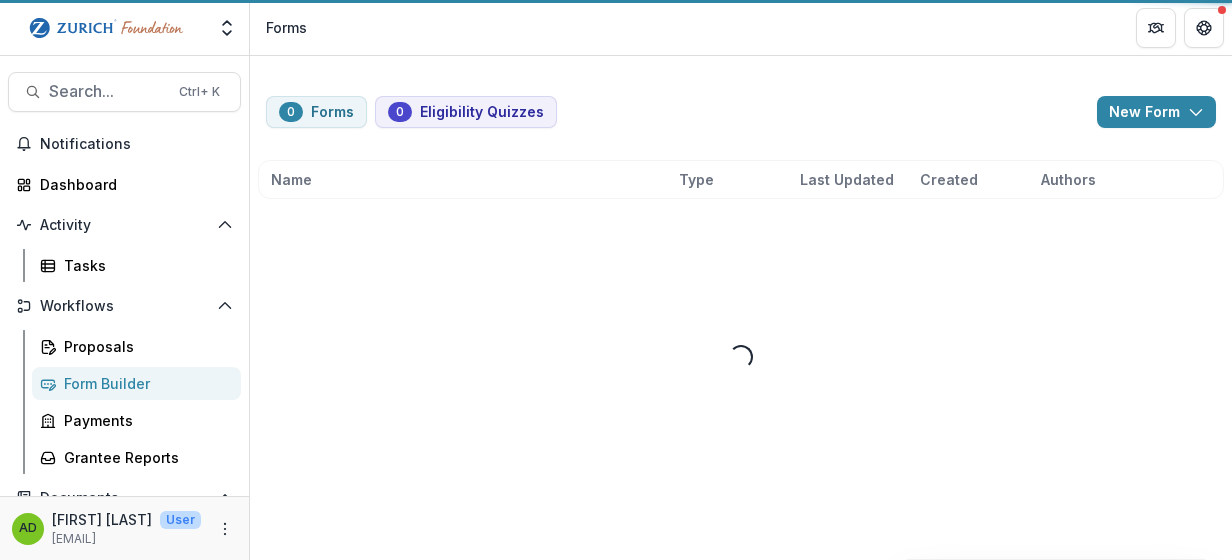 scroll, scrollTop: 0, scrollLeft: 0, axis: both 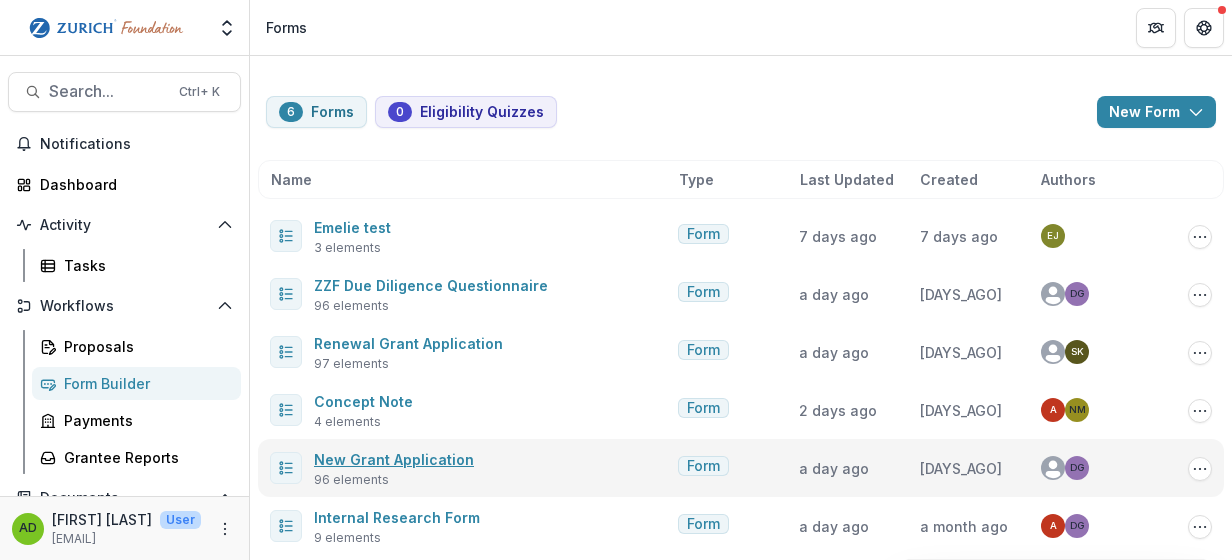 click on "New Grant Application" at bounding box center (394, 459) 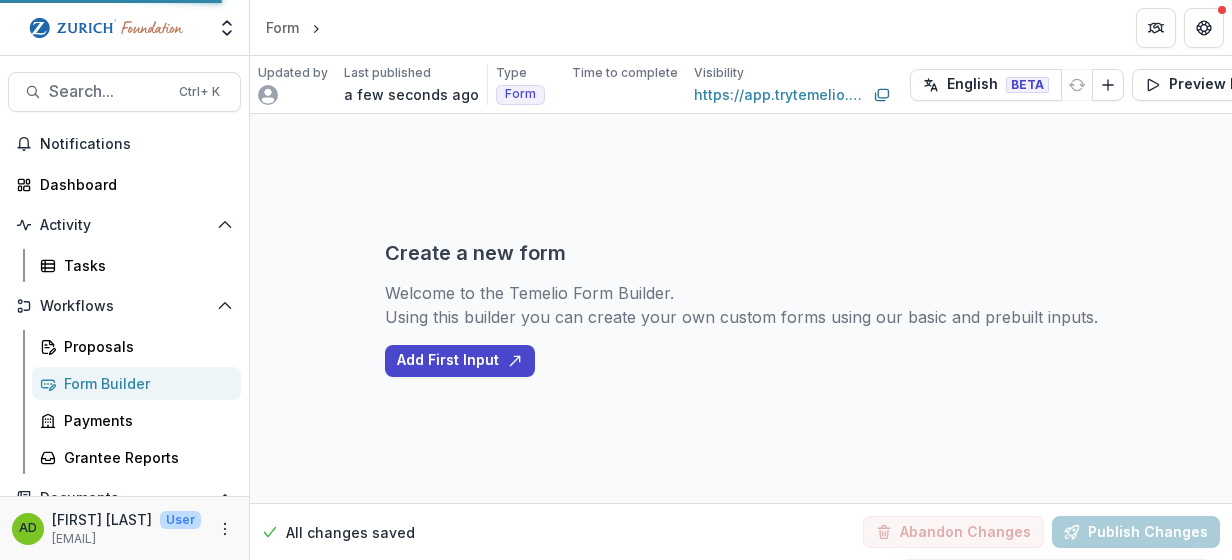 select on "********" 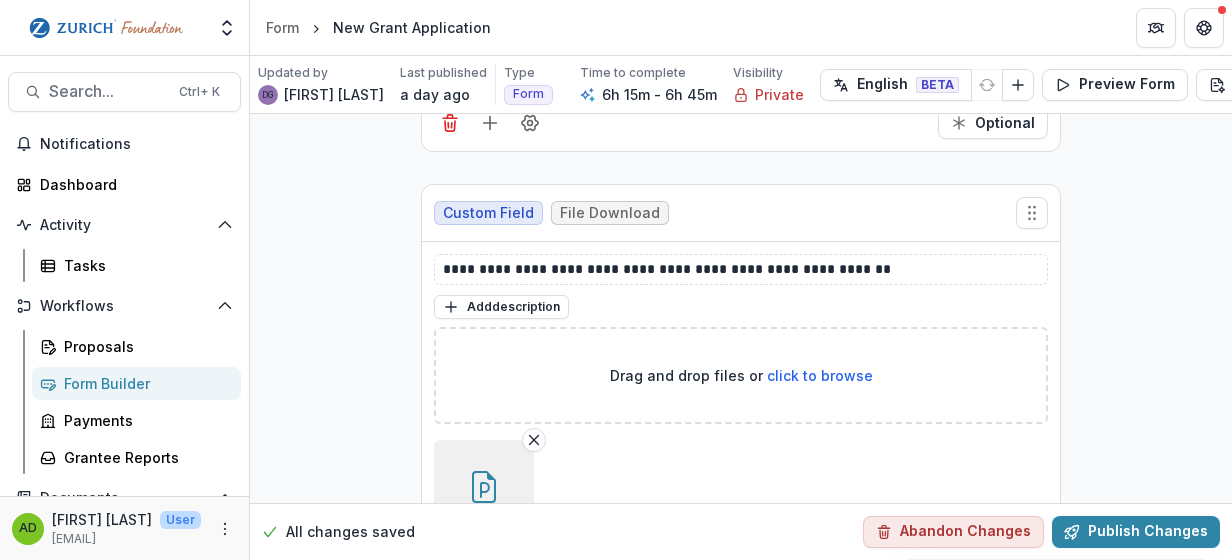 scroll, scrollTop: 2290, scrollLeft: 0, axis: vertical 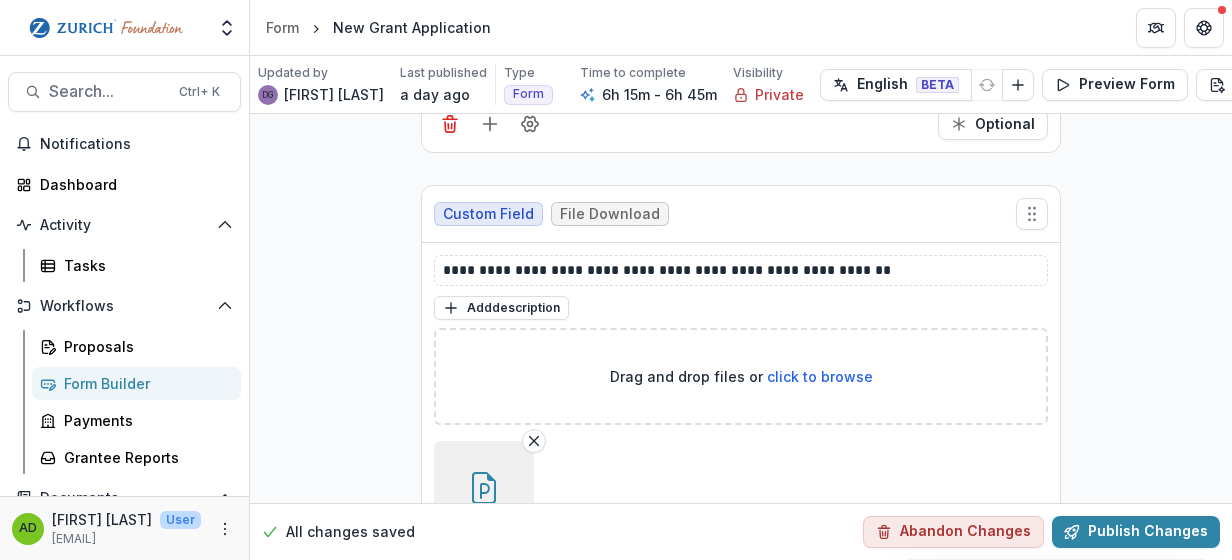click on "**********" at bounding box center (741, 24172) 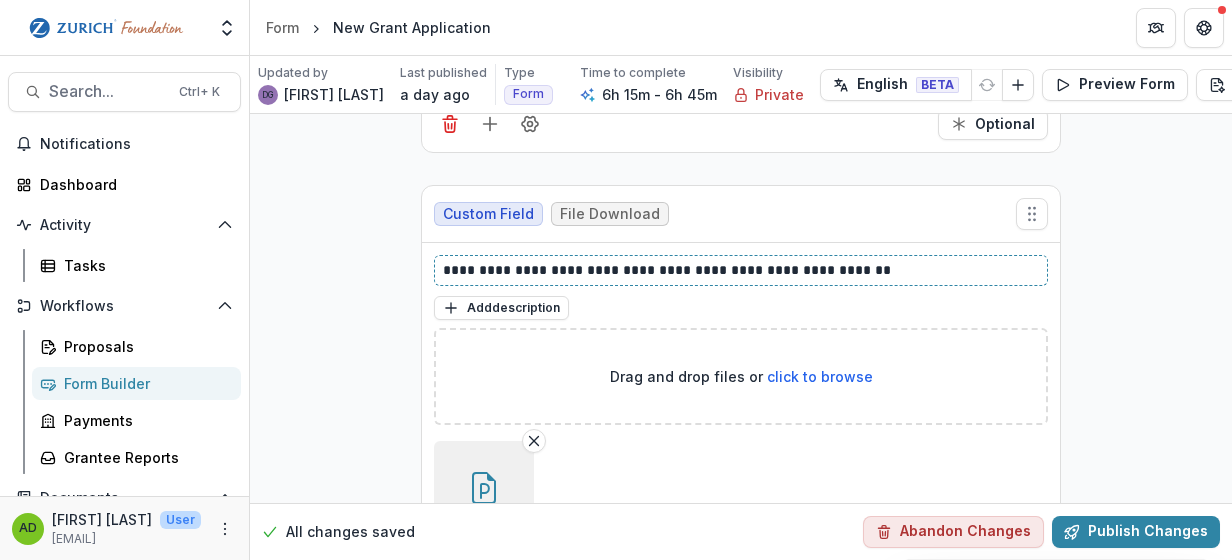 click on "**********" at bounding box center (741, 270) 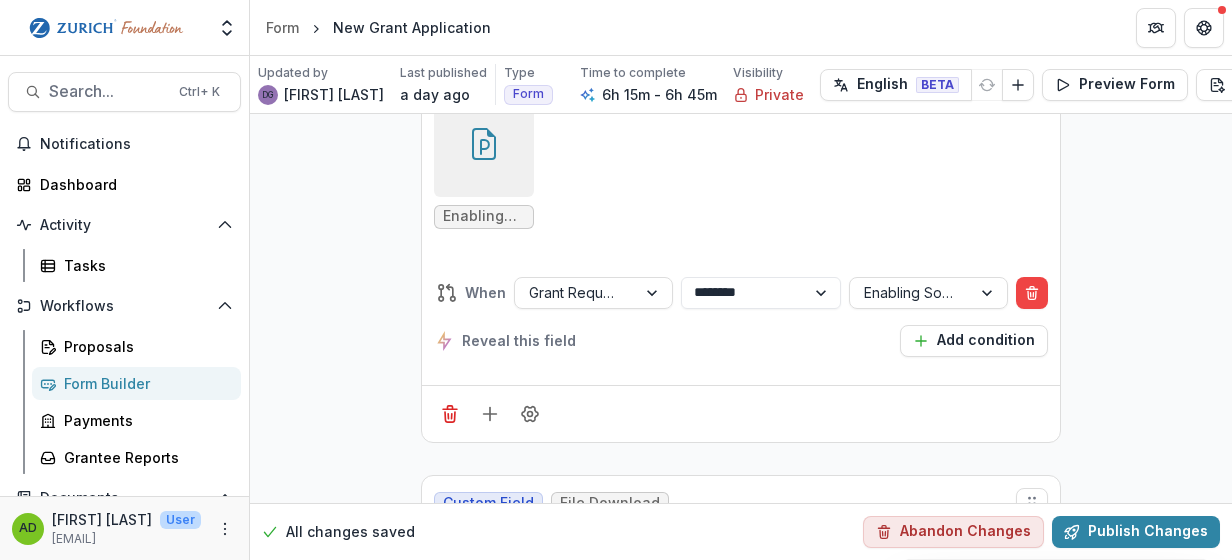scroll, scrollTop: 2596, scrollLeft: 0, axis: vertical 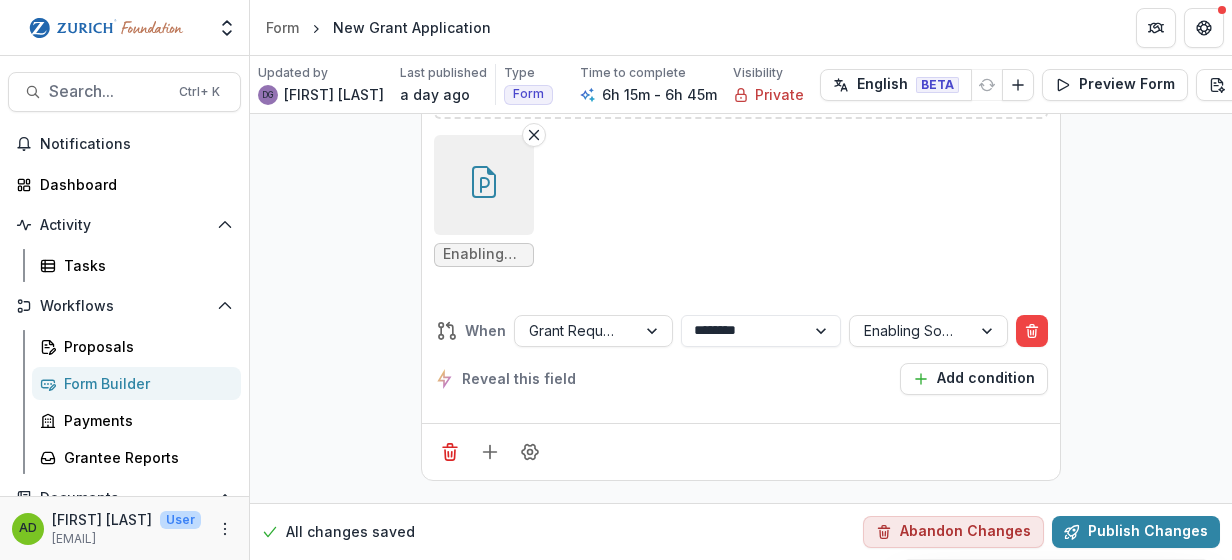 click on "Enabling Social Equity - grant application overview.pptx" at bounding box center (484, 254) 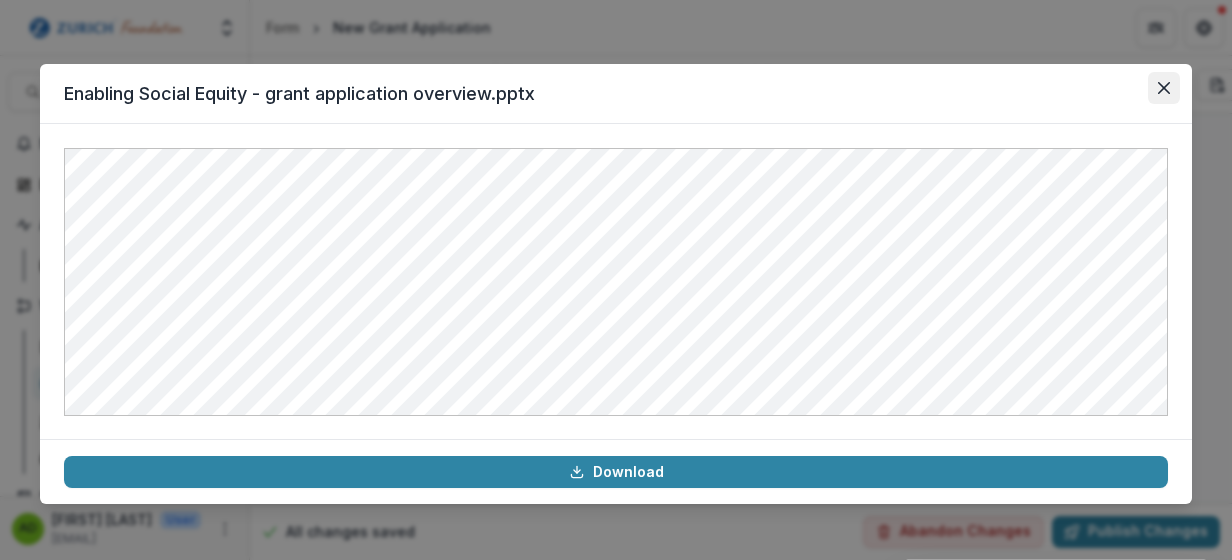 click 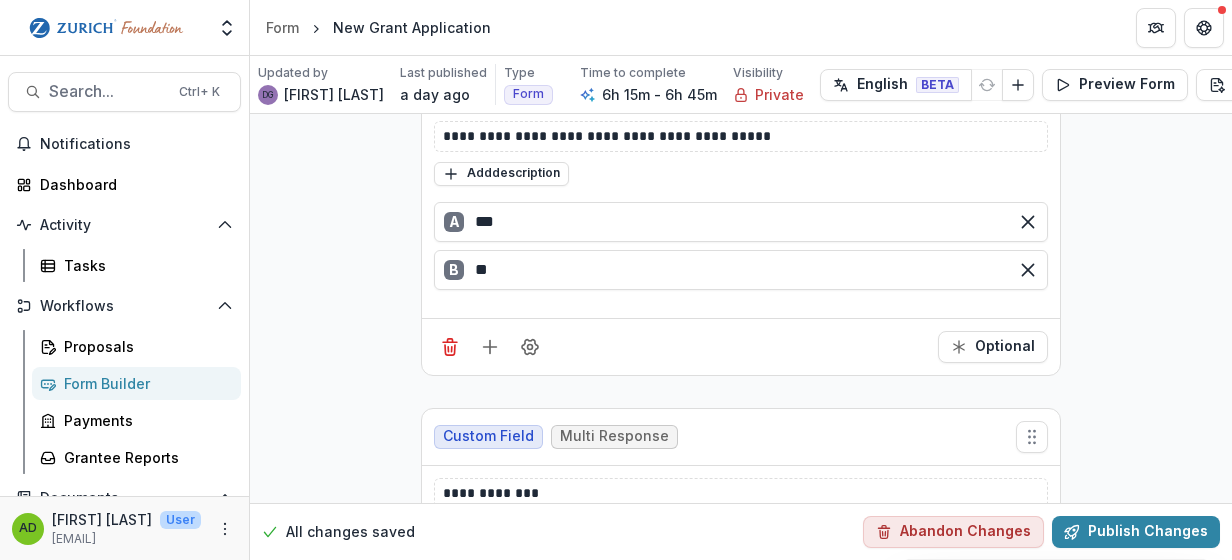 scroll, scrollTop: 1873, scrollLeft: 0, axis: vertical 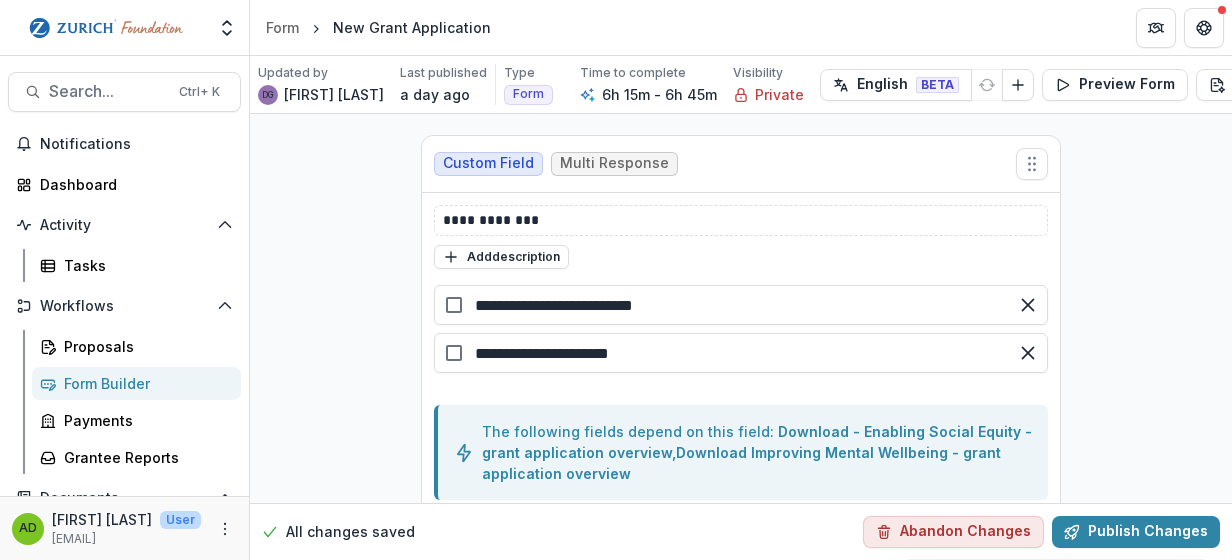 click at bounding box center [454, 305] 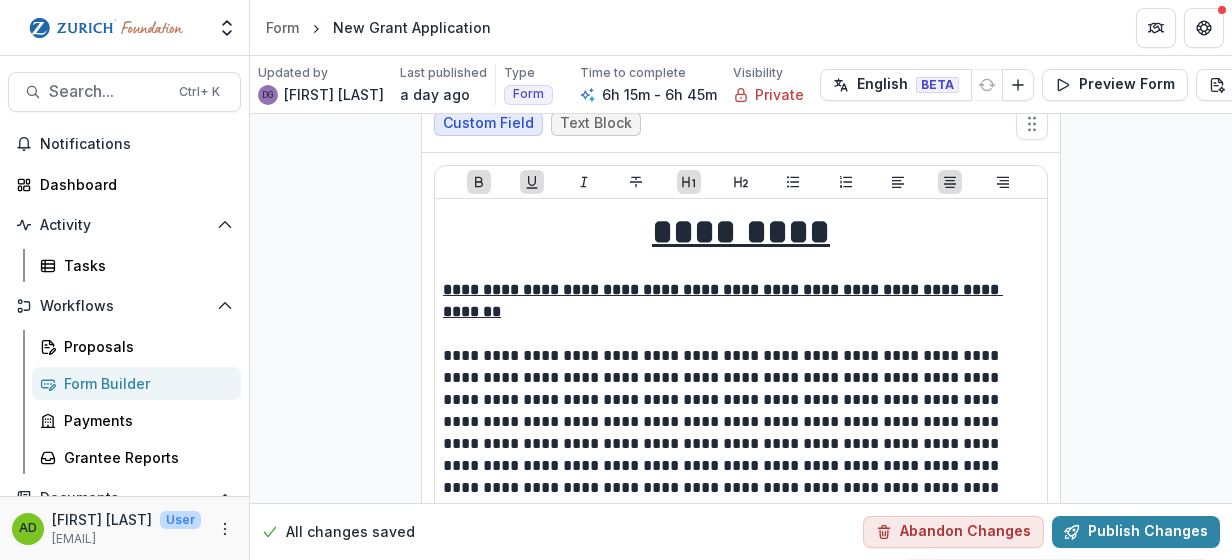 scroll, scrollTop: 7460, scrollLeft: 0, axis: vertical 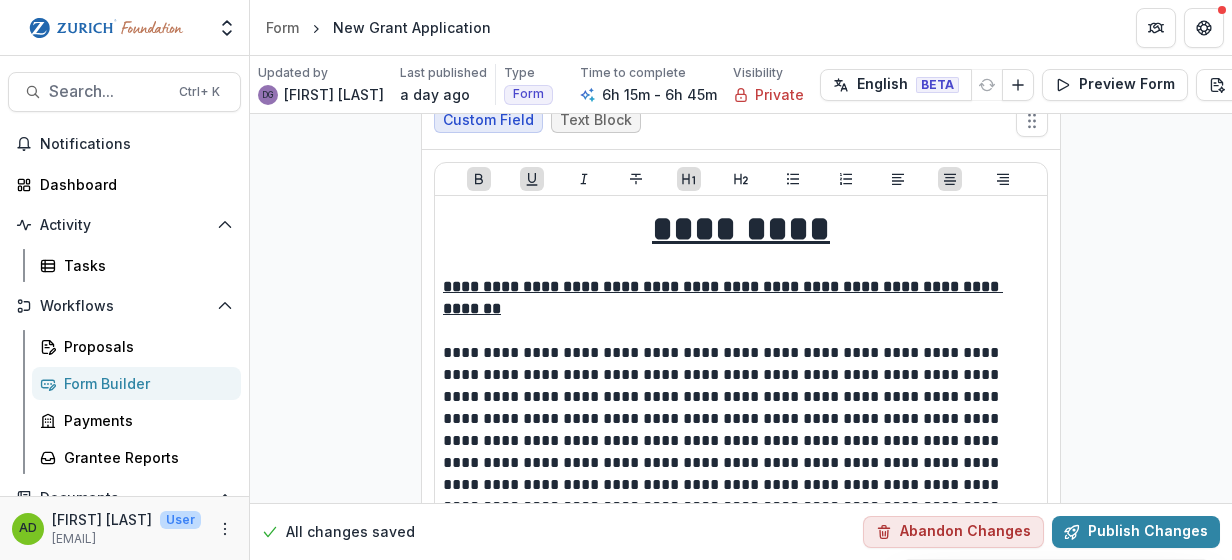 click on "**********" at bounding box center [741, 355] 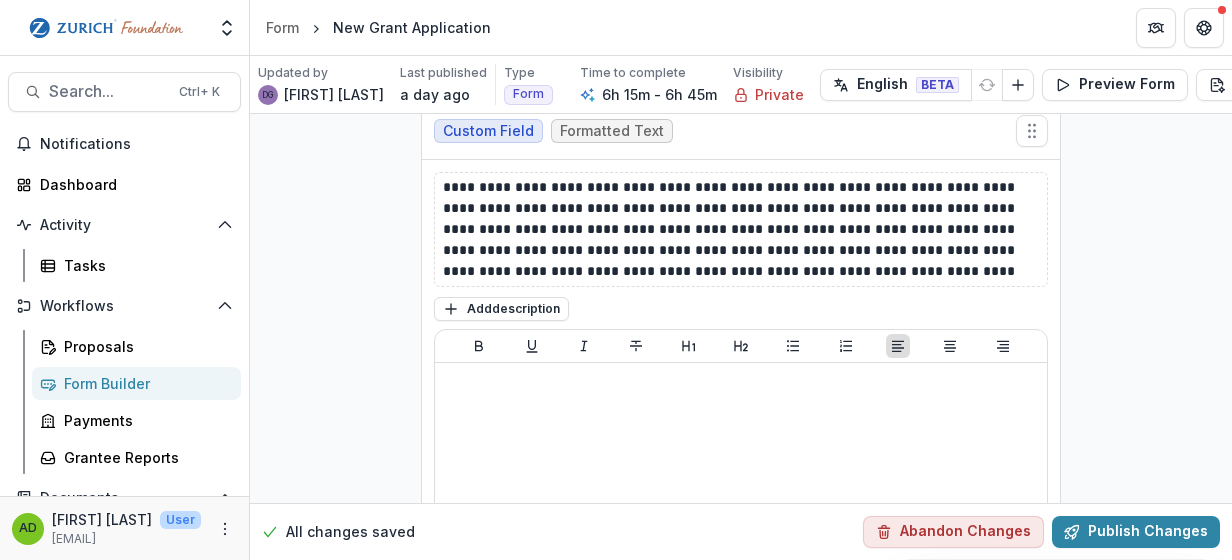 scroll, scrollTop: 15472, scrollLeft: 0, axis: vertical 